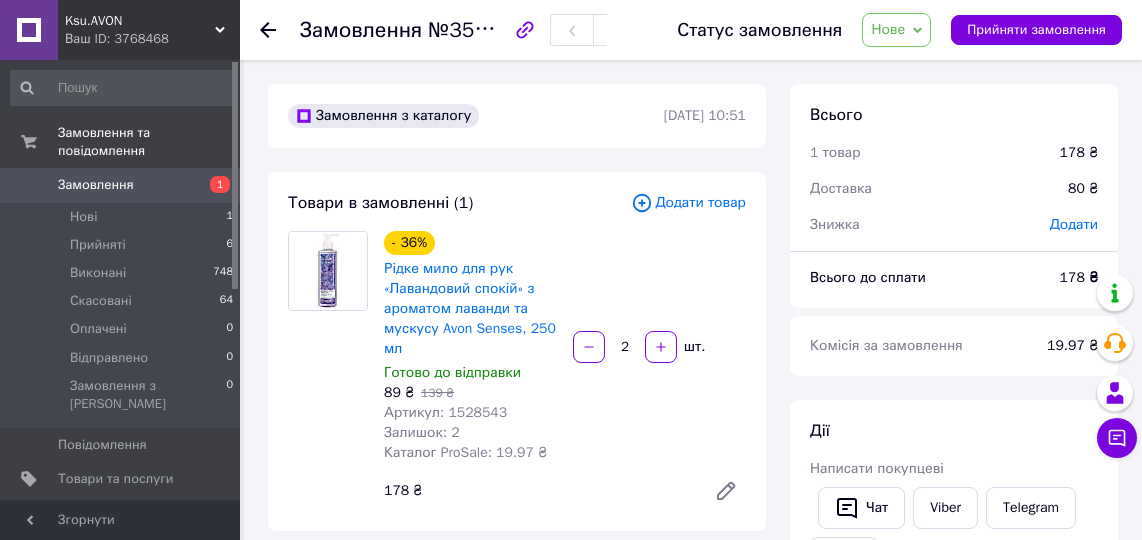 scroll, scrollTop: 393, scrollLeft: 0, axis: vertical 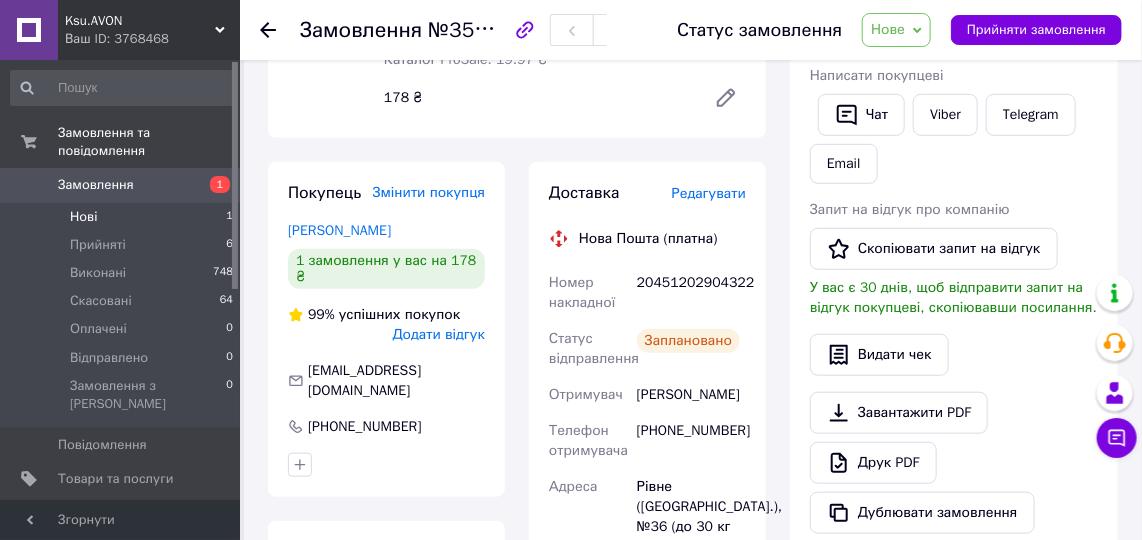 click on "Нові 1" at bounding box center [122, 217] 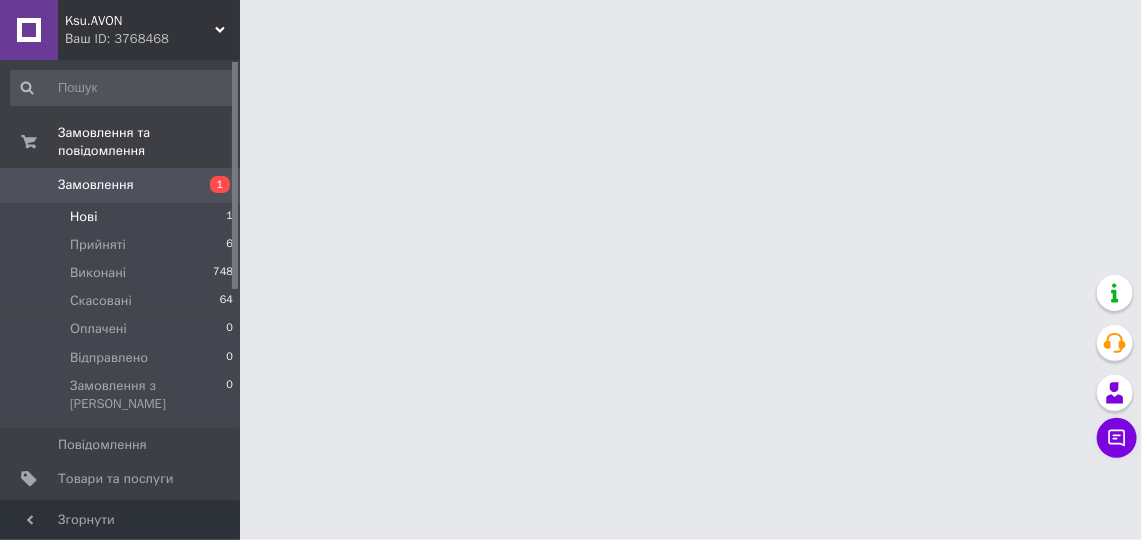 scroll, scrollTop: 0, scrollLeft: 0, axis: both 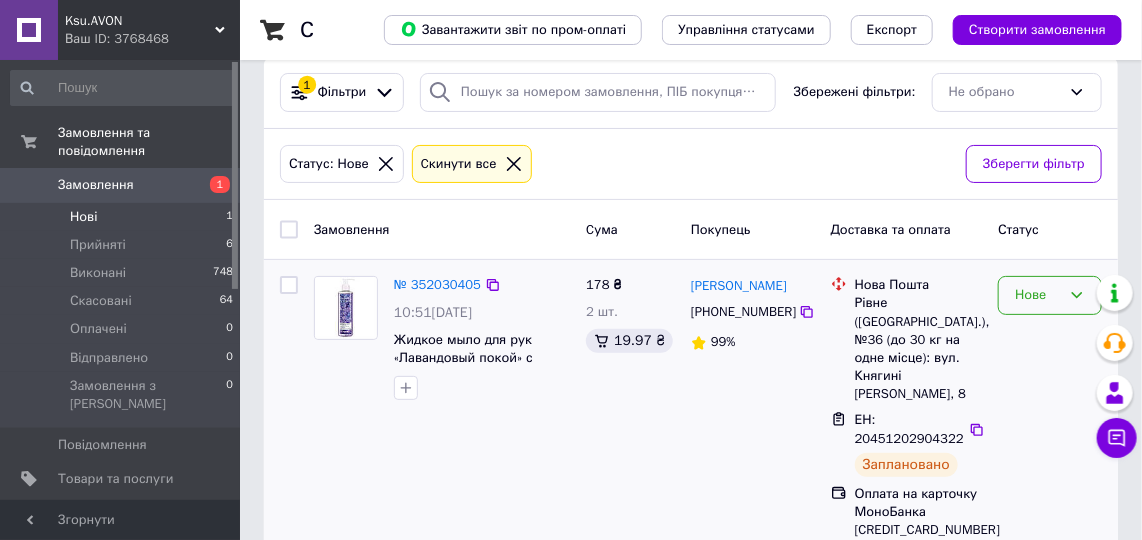 click on "Нове" at bounding box center (1038, 295) 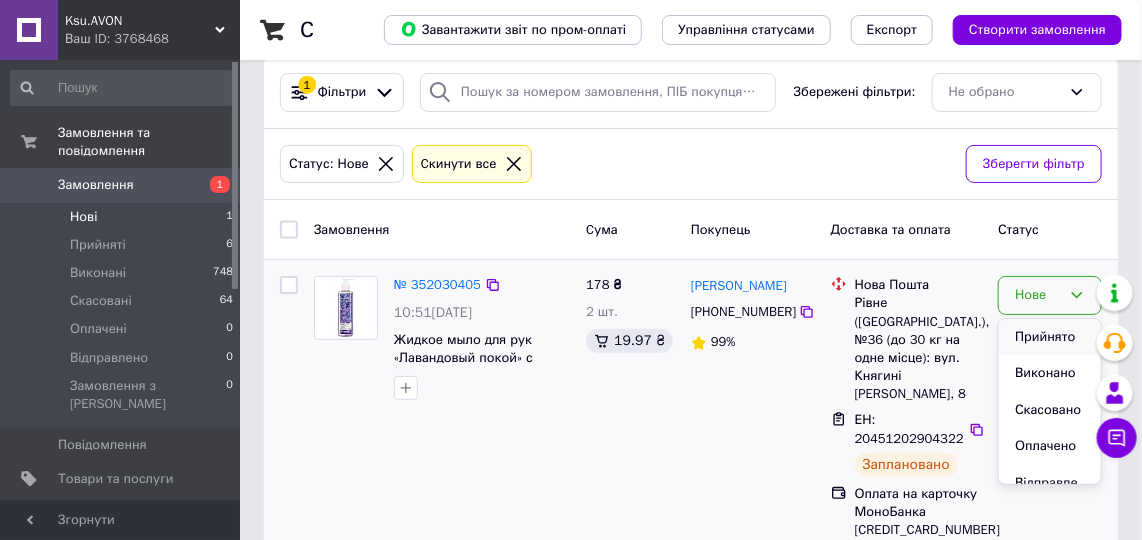 click on "Прийнято" at bounding box center [1050, 337] 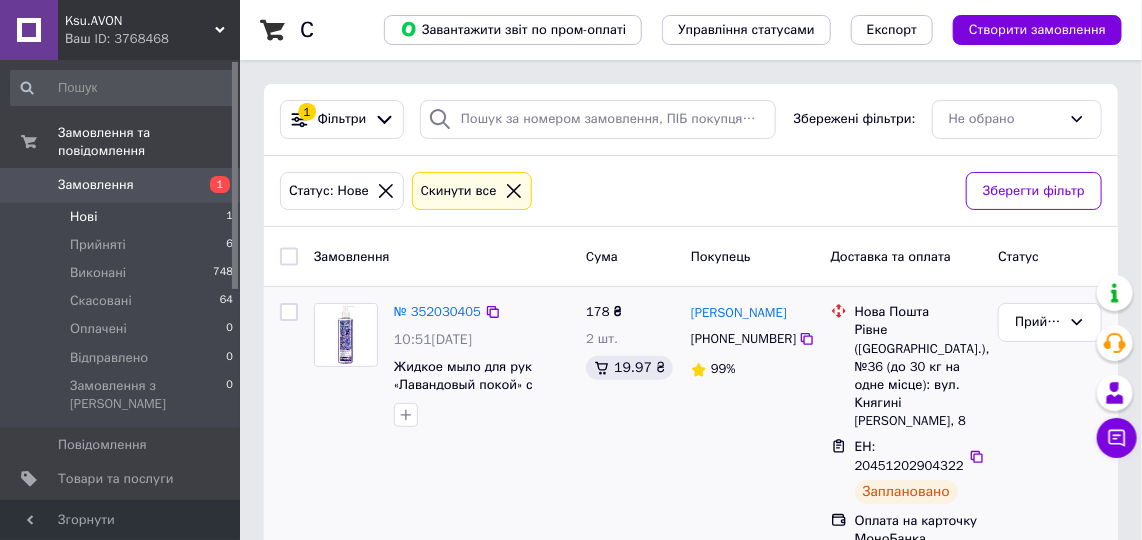 scroll, scrollTop: 27, scrollLeft: 0, axis: vertical 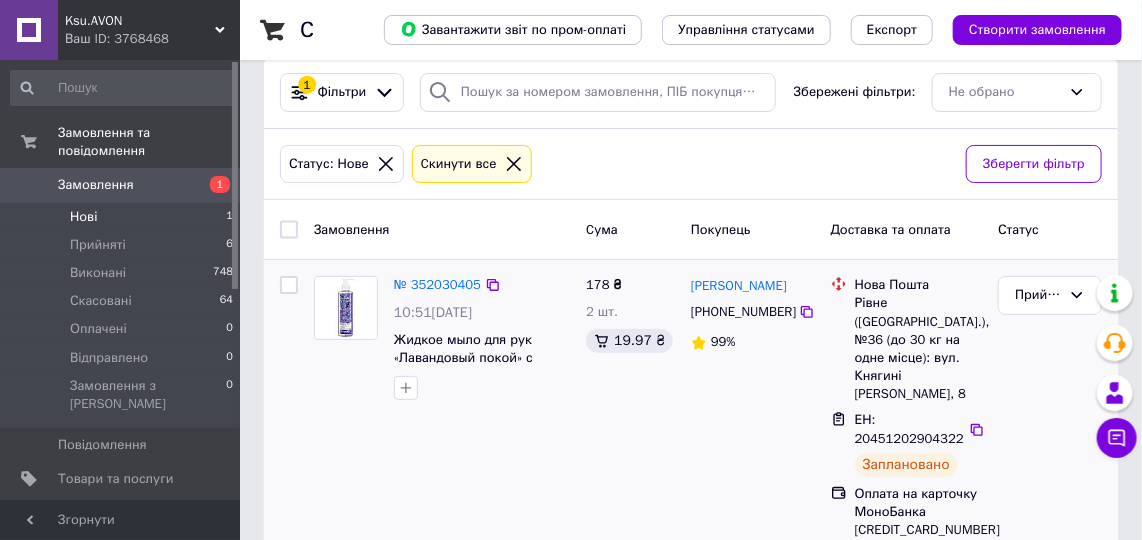 click on "10:51, 10.07.2025" at bounding box center [482, 313] 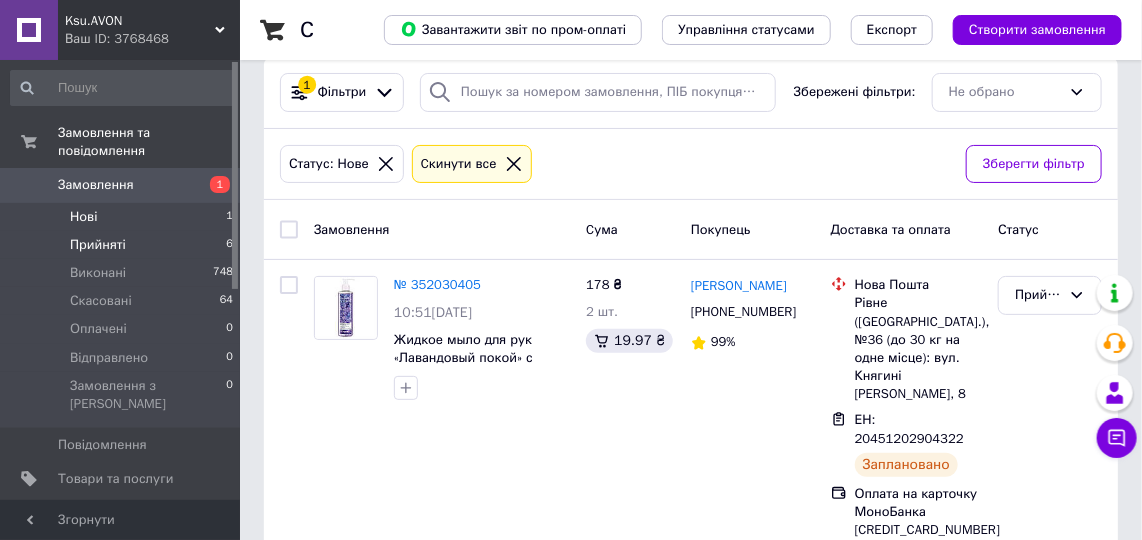 click on "Прийняті" at bounding box center (98, 245) 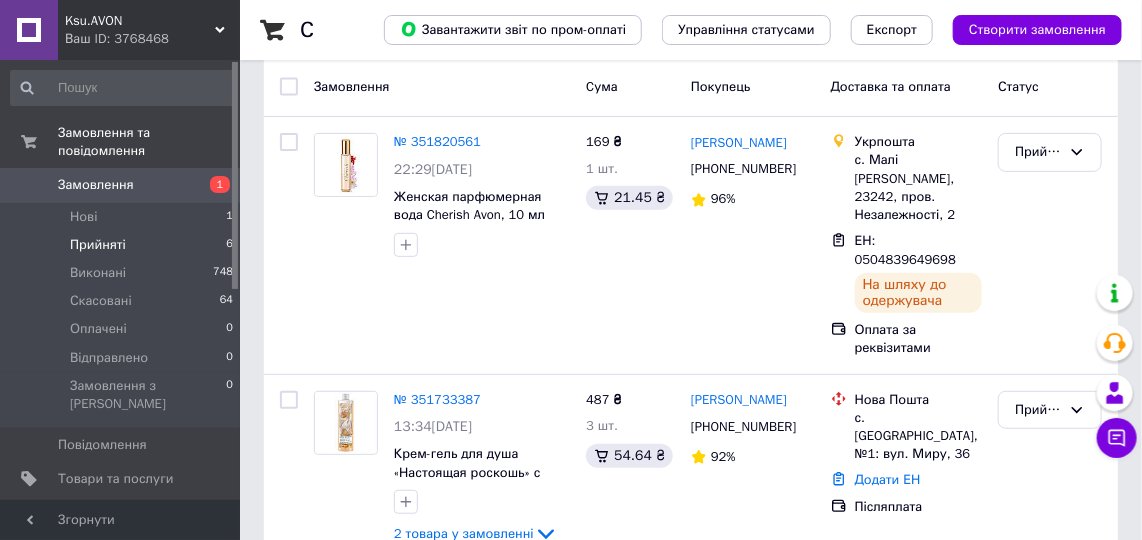 scroll, scrollTop: 181, scrollLeft: 0, axis: vertical 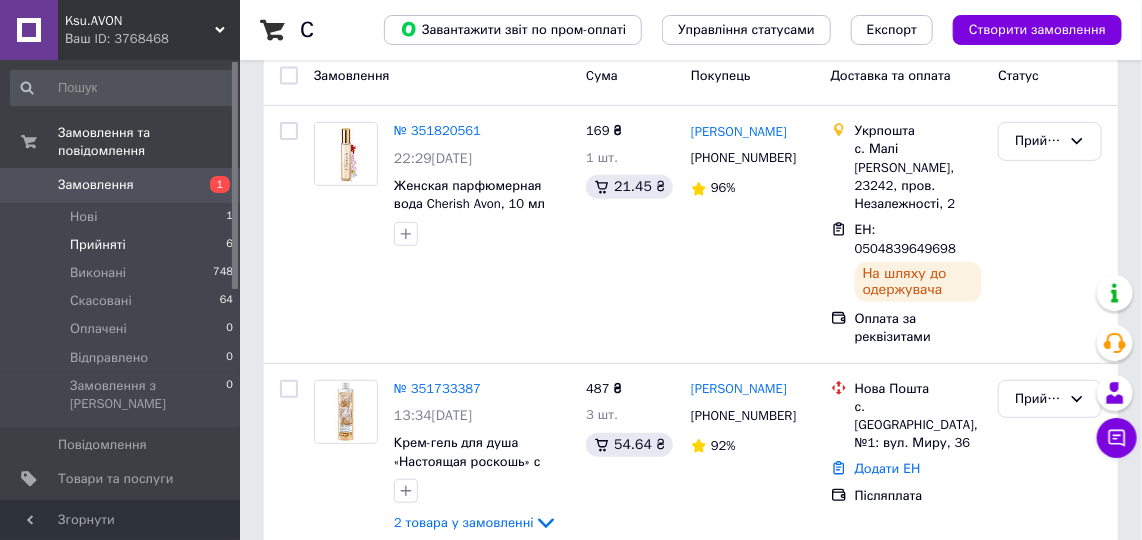 click on "Ваш ID: 3768468" at bounding box center (152, 39) 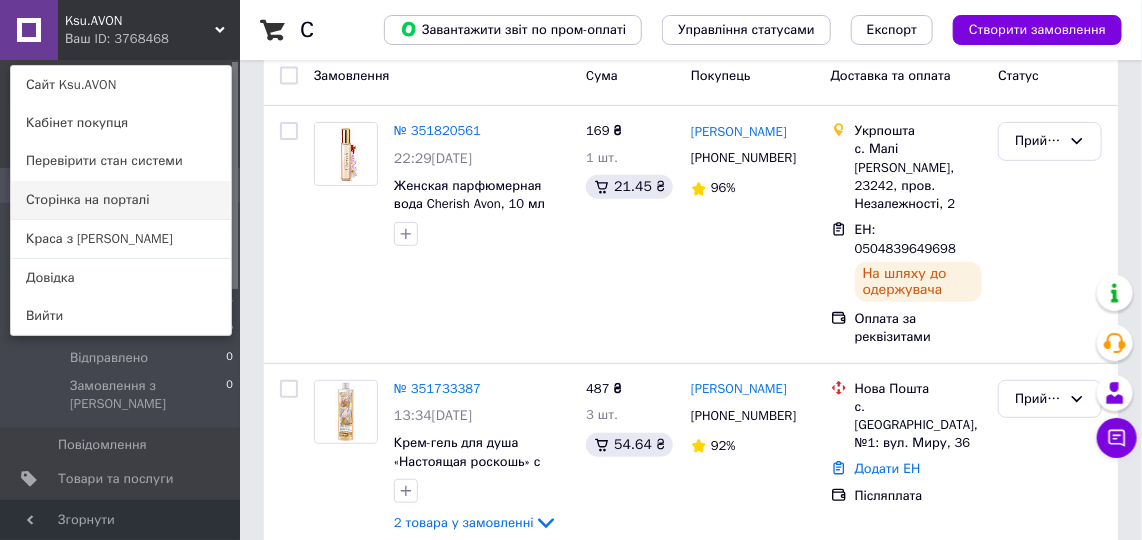 click on "Сторінка на порталі" at bounding box center [121, 200] 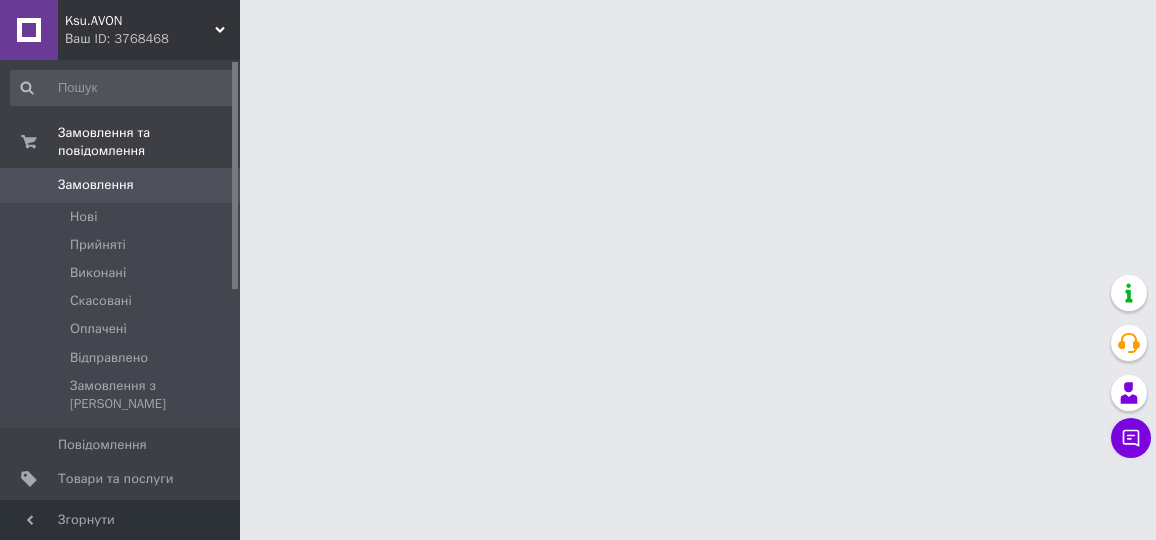 scroll, scrollTop: 0, scrollLeft: 0, axis: both 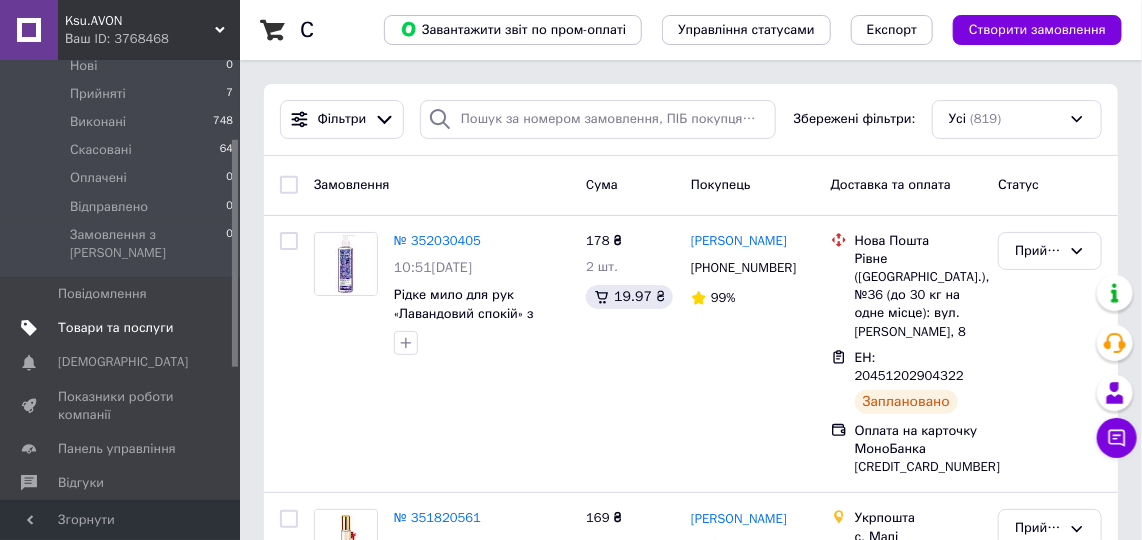 click on "Товари та послуги" at bounding box center [115, 328] 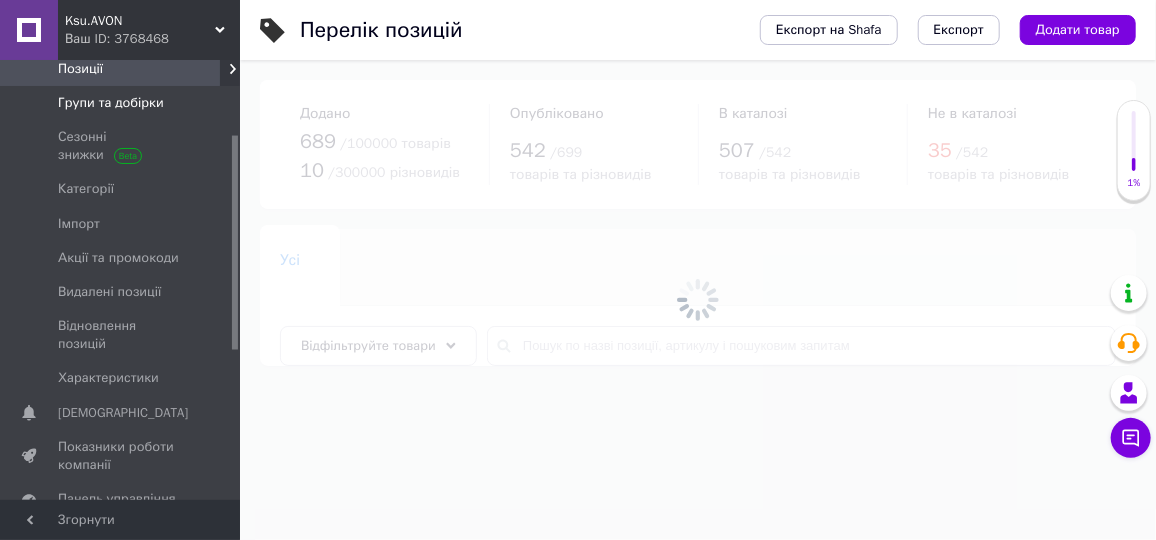 click on "Групи та добірки" at bounding box center (111, 103) 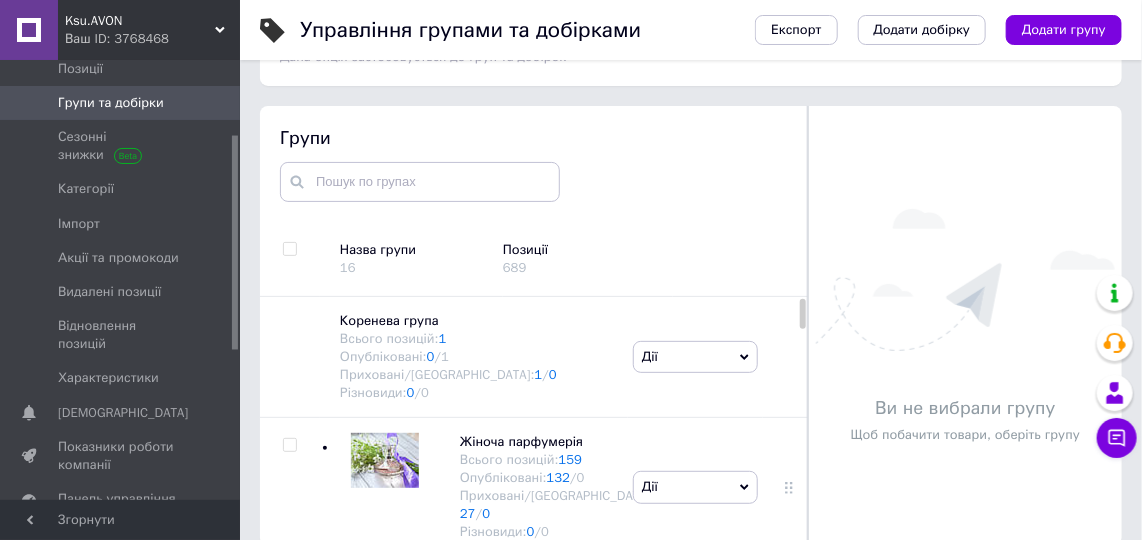 scroll, scrollTop: 113, scrollLeft: 0, axis: vertical 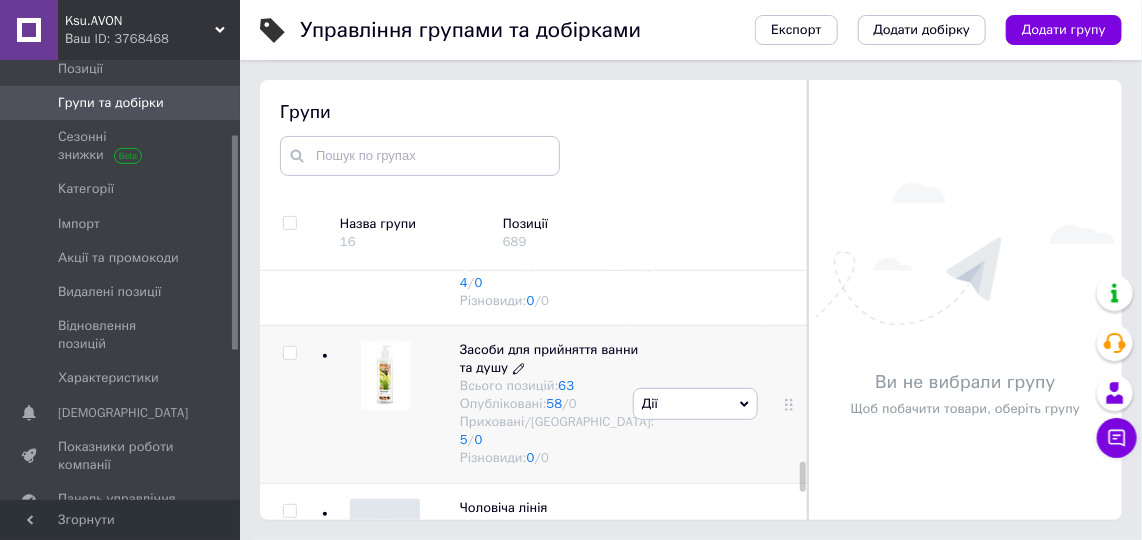 click on "Засоби для прийняття ванни та душу" at bounding box center (549, 358) 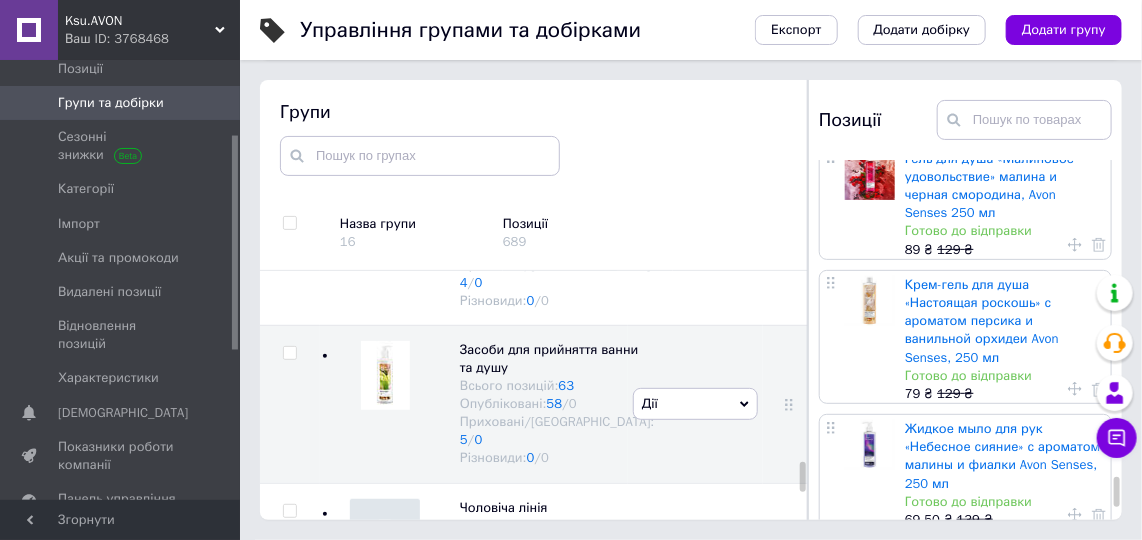 scroll, scrollTop: 6727, scrollLeft: 0, axis: vertical 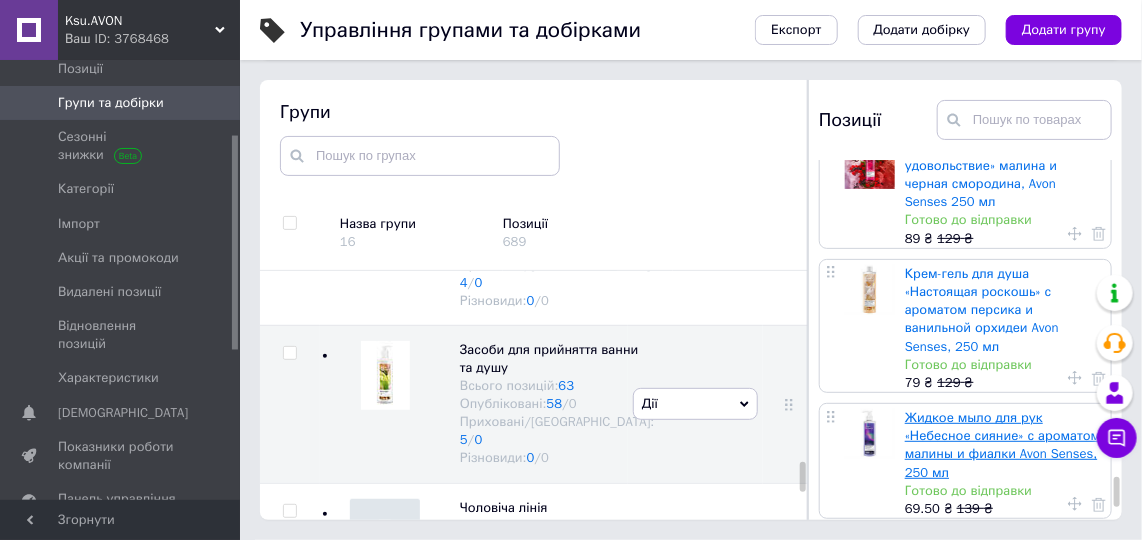 click on "Жидкое мыло для рук «Небесное сияние» с ароматом малины и фиалки Avon Senses, 250 мл" at bounding box center [1003, 445] 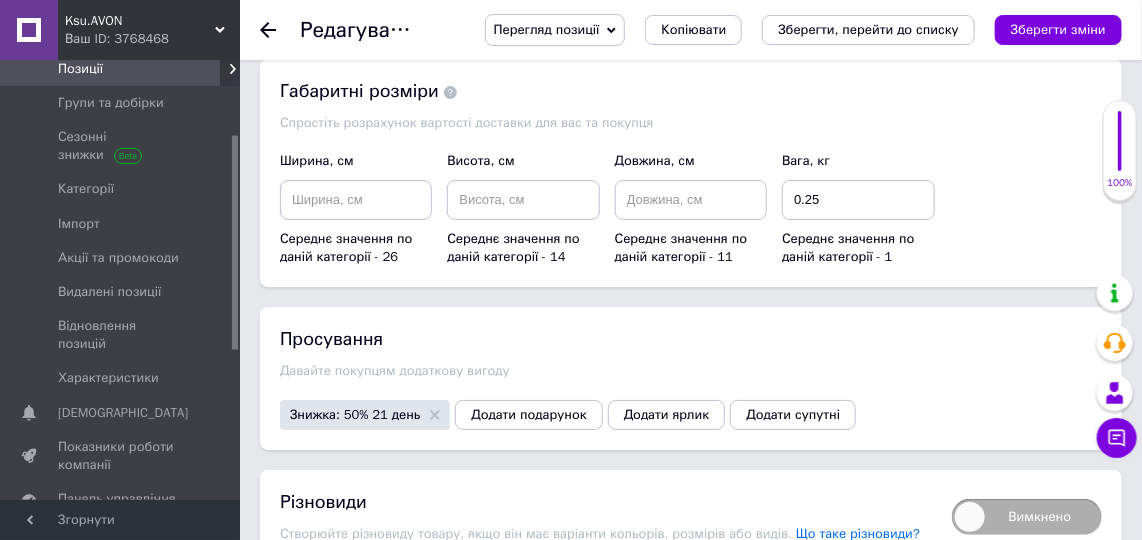 scroll, scrollTop: 2666, scrollLeft: 0, axis: vertical 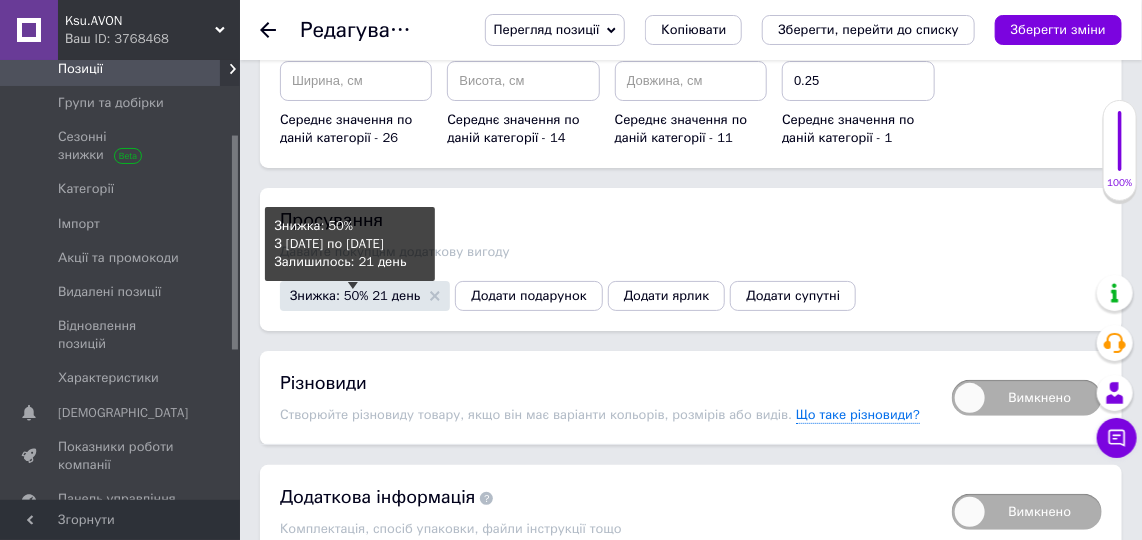 click on "Знижка: 50% 21 день" at bounding box center [355, 295] 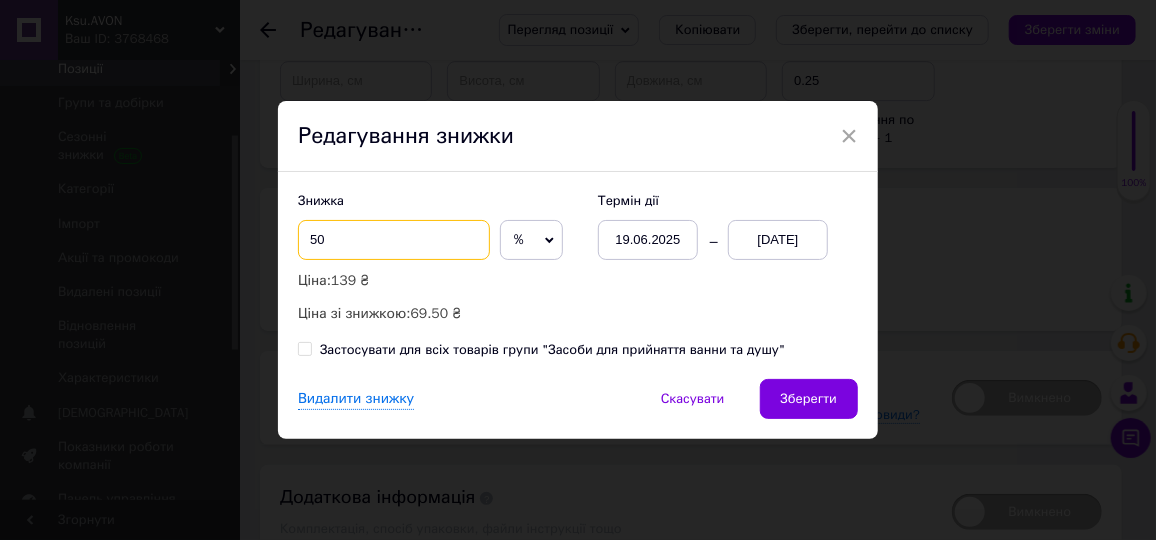 click on "50" at bounding box center (394, 240) 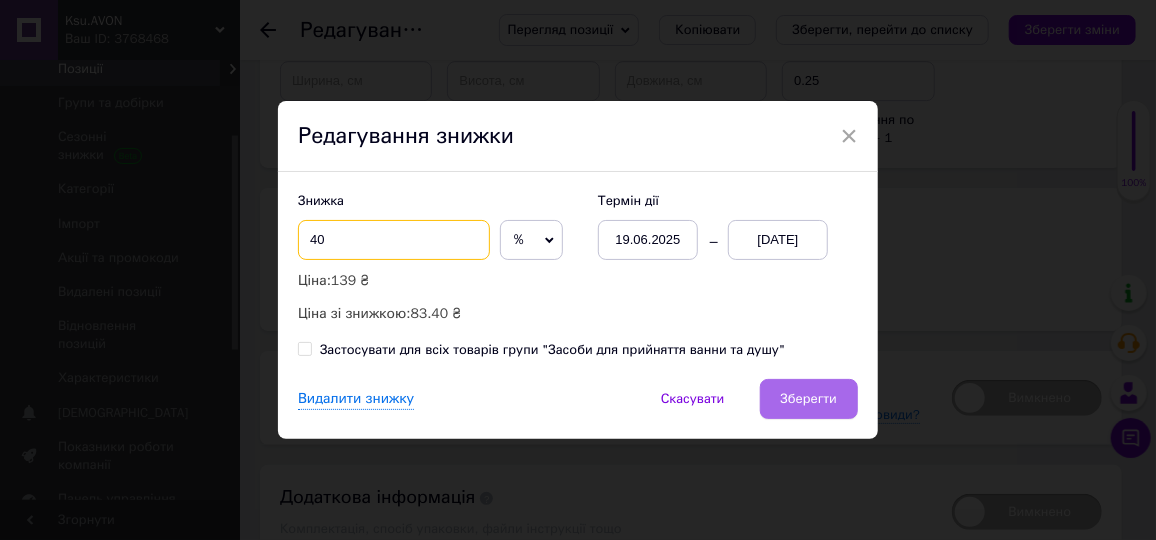 type on "40" 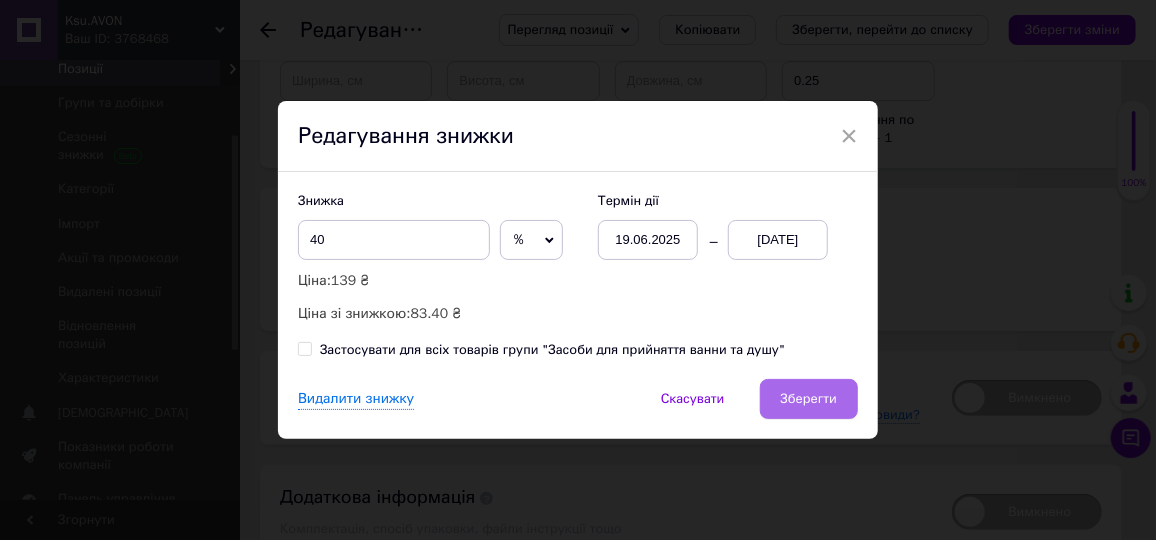 click on "Зберегти" at bounding box center (809, 399) 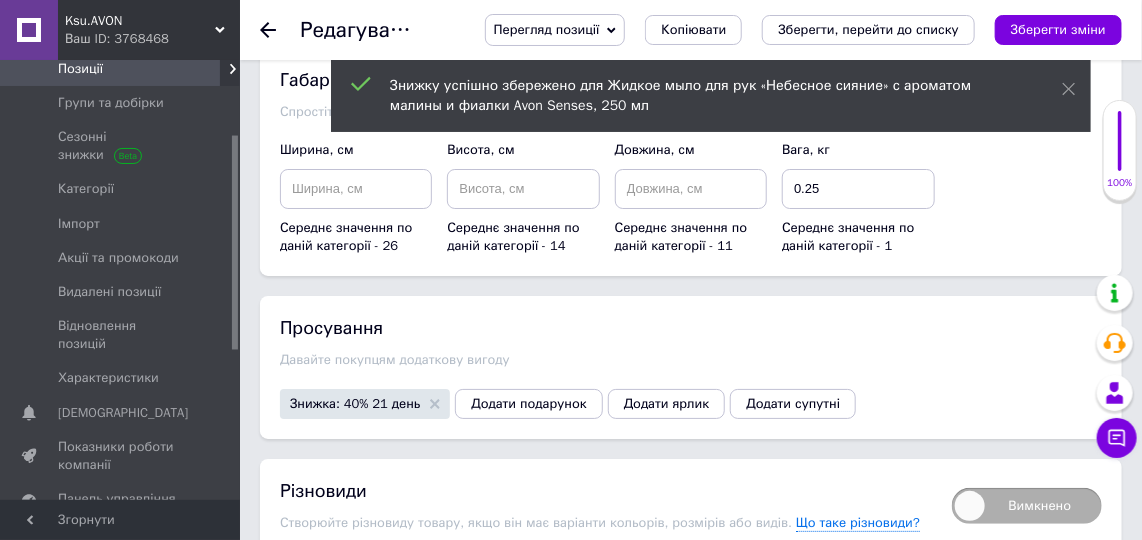 scroll, scrollTop: 2515, scrollLeft: 0, axis: vertical 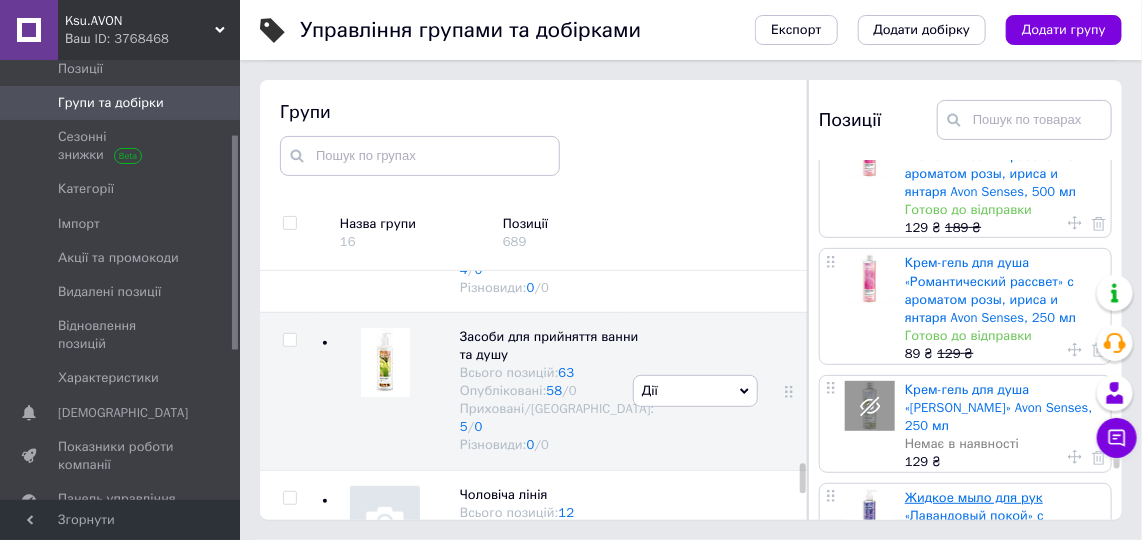 click on "Жидкое мыло для рук «Лавандовый покой» с ароматом лаванды и мускуса Avon Senses, 250 мл" at bounding box center [997, 525] 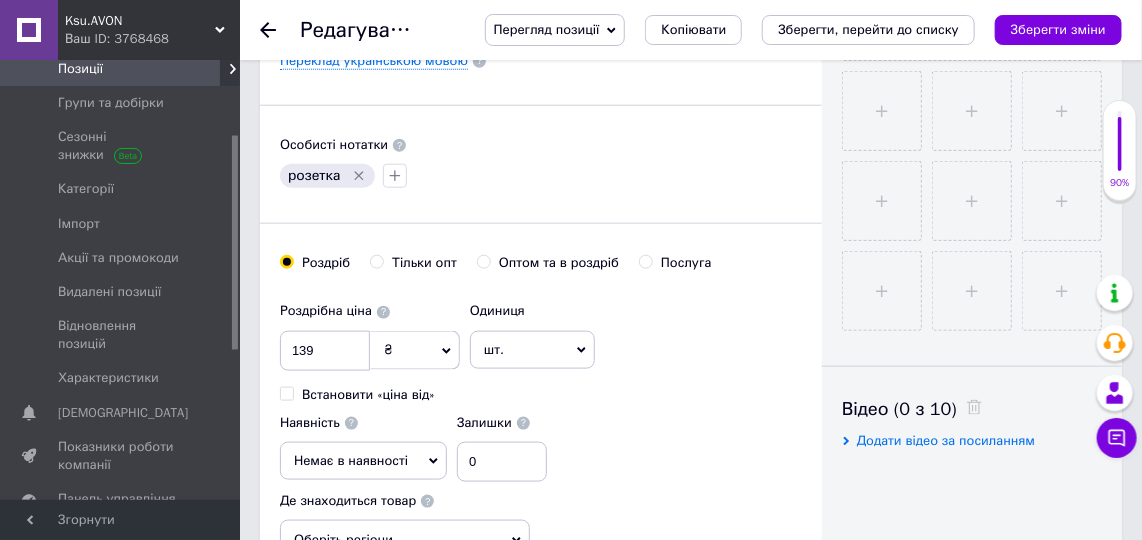 scroll, scrollTop: 848, scrollLeft: 0, axis: vertical 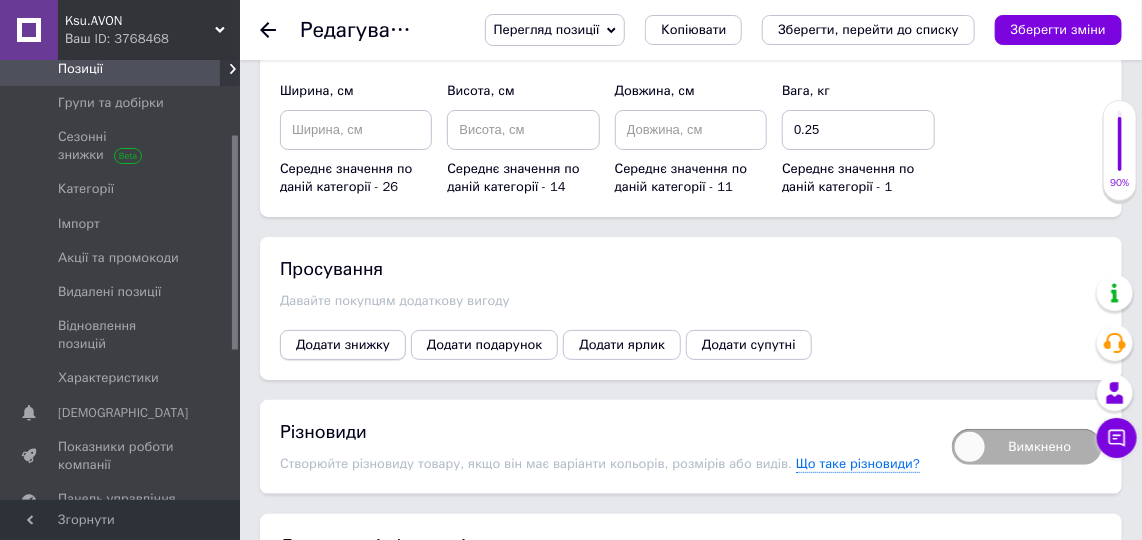 click on "Додати знижку" at bounding box center [343, 345] 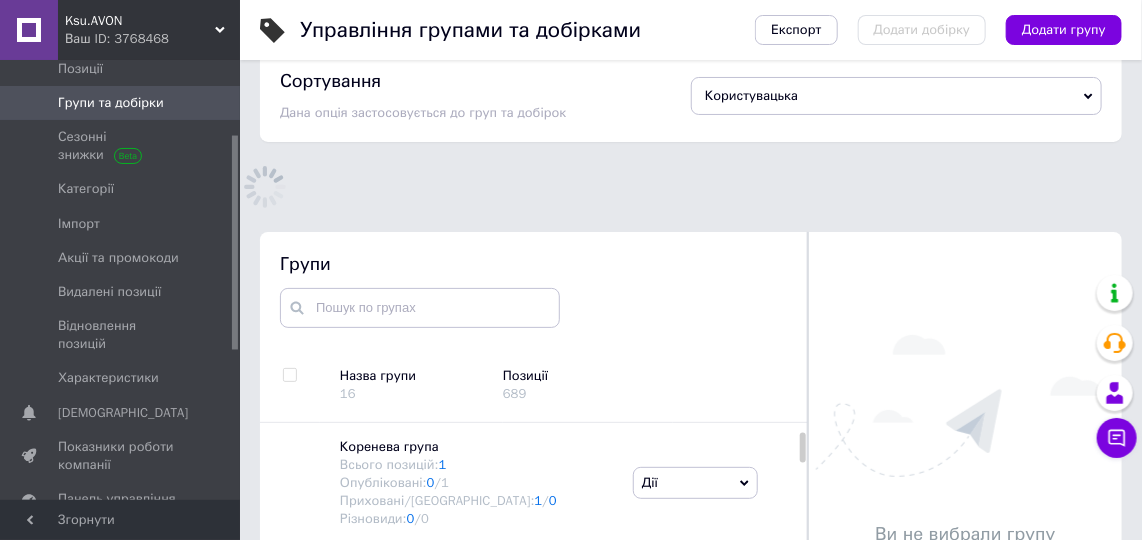 scroll, scrollTop: 146, scrollLeft: 0, axis: vertical 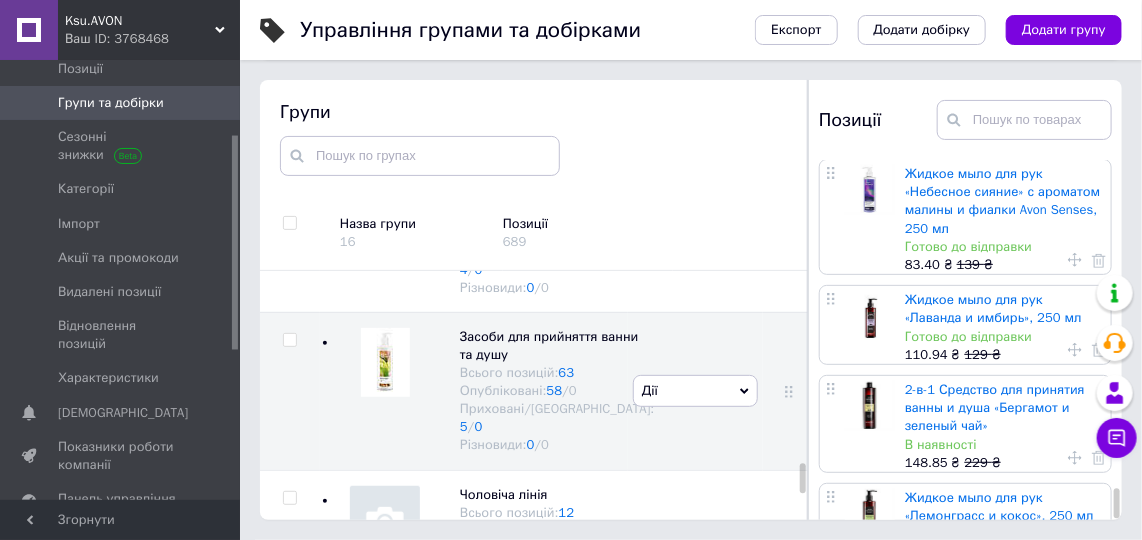 drag, startPoint x: 1118, startPoint y: 186, endPoint x: 1092, endPoint y: 503, distance: 318.06445 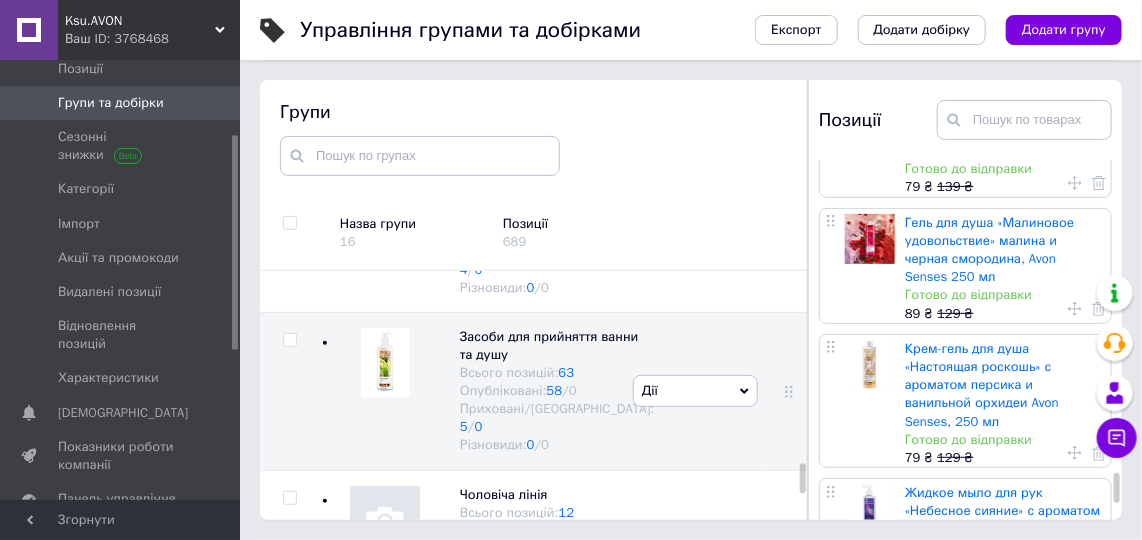 scroll, scrollTop: 6638, scrollLeft: 0, axis: vertical 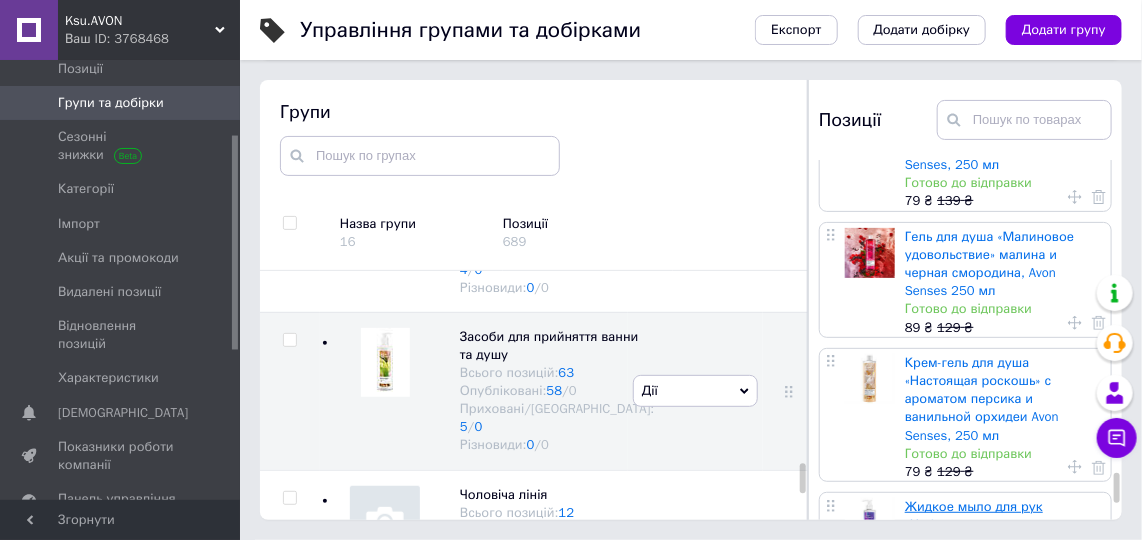 click on "Жидкое мыло для рук «Небесное сияние» с ароматом малины и фиалки Avon Senses, 250 мл" at bounding box center (1003, 534) 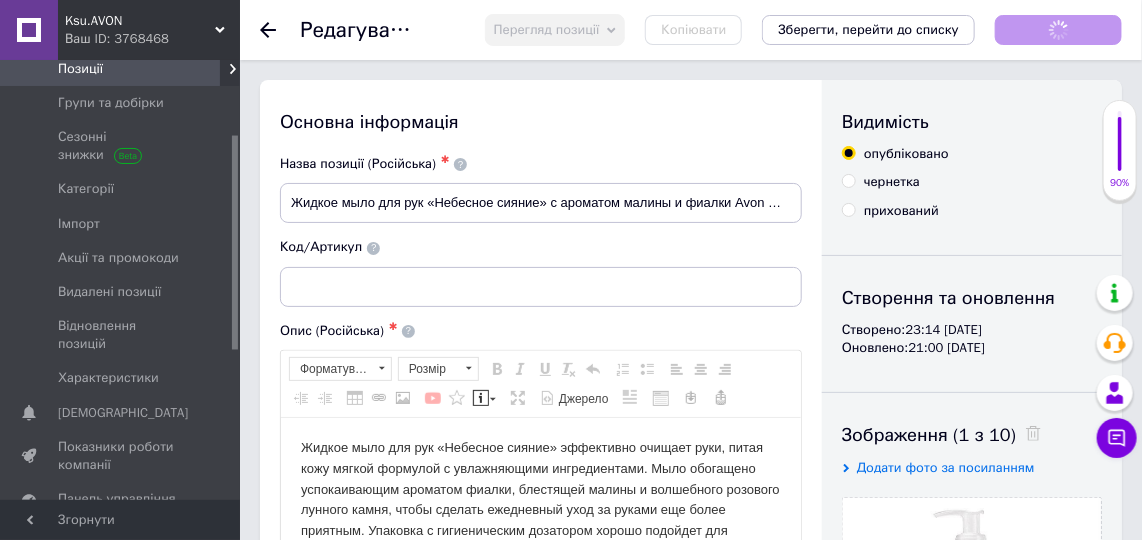 scroll, scrollTop: 0, scrollLeft: 0, axis: both 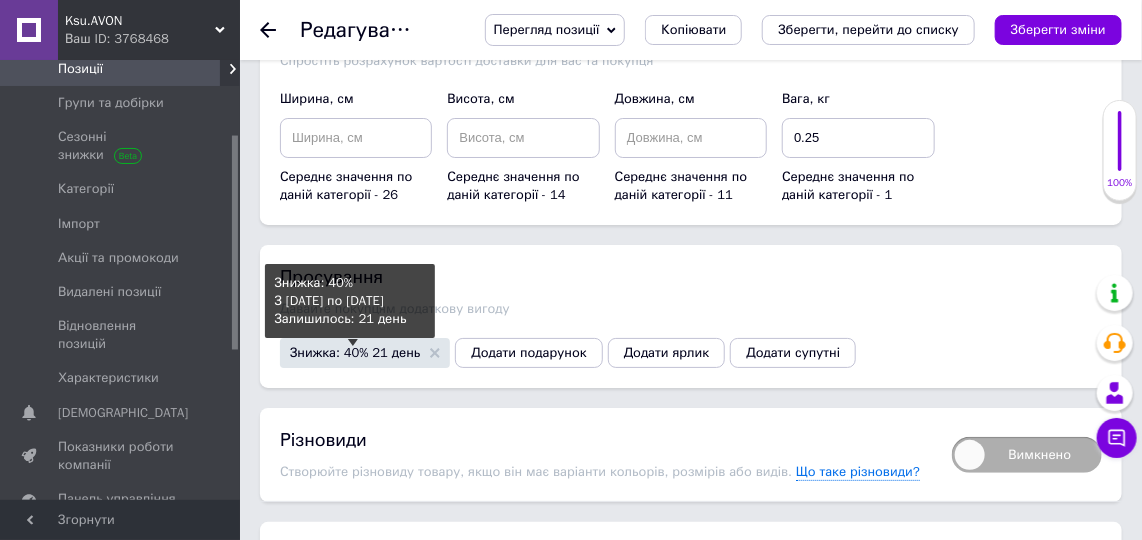click on "Знижка: 40% 21 день" at bounding box center (355, 352) 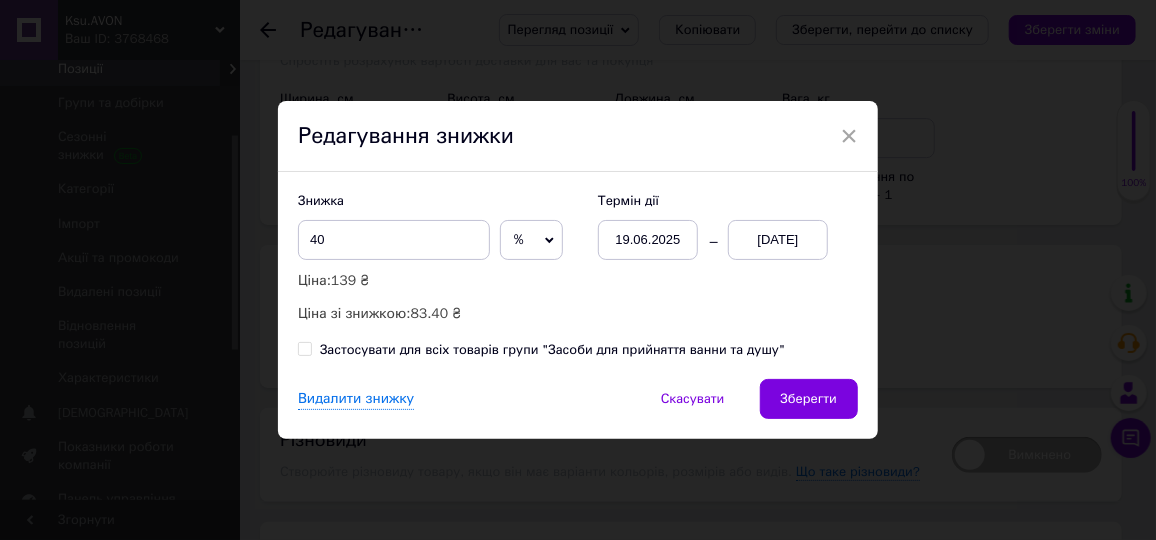 click on "%" at bounding box center (531, 240) 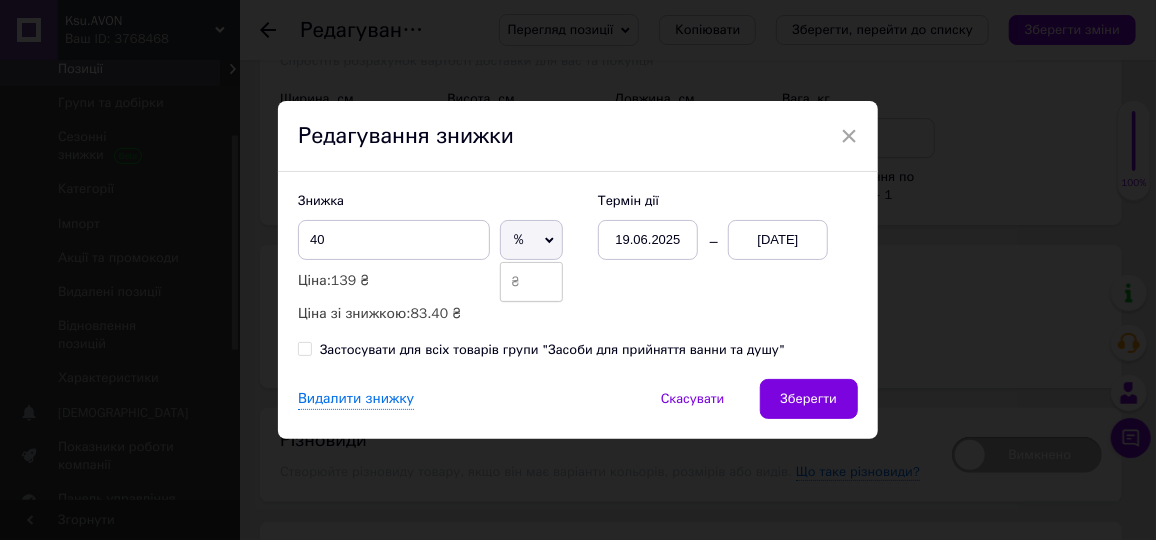 click on "₴" at bounding box center [531, 282] 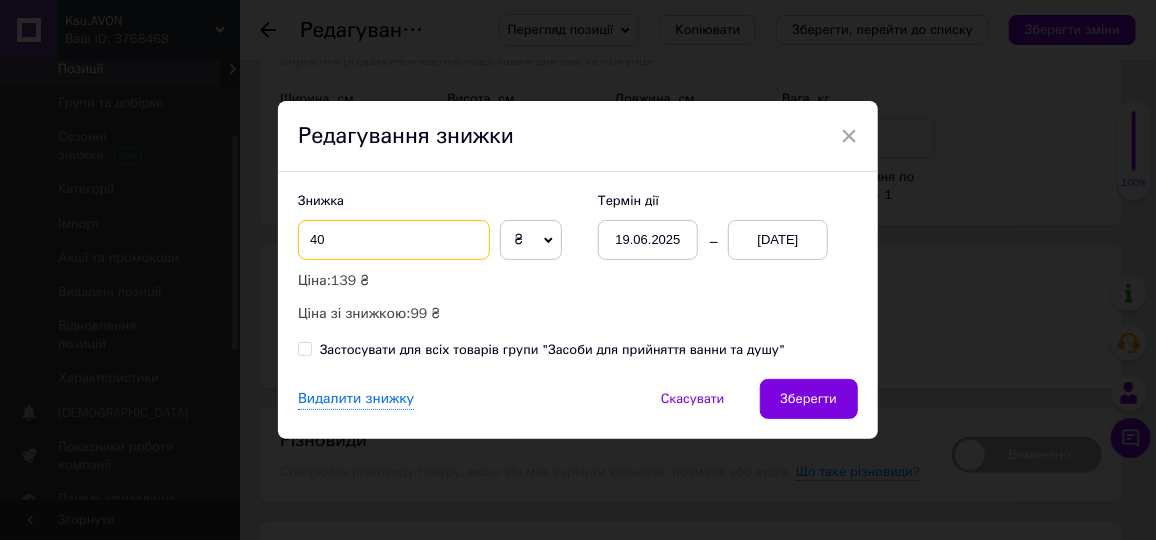 click on "40" at bounding box center (394, 240) 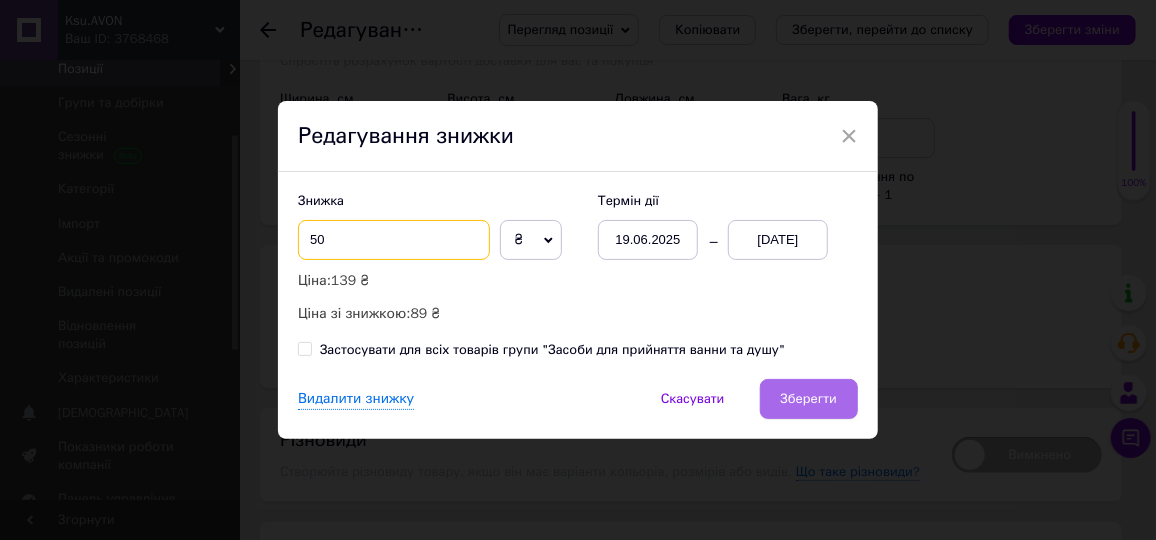 type on "50" 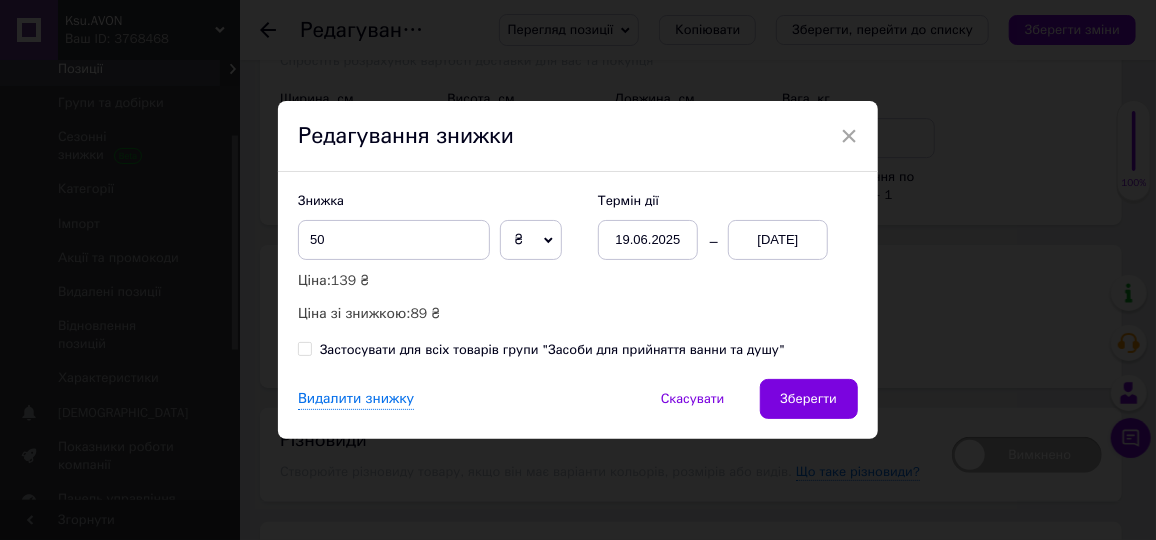 click on "Зберегти" at bounding box center [809, 399] 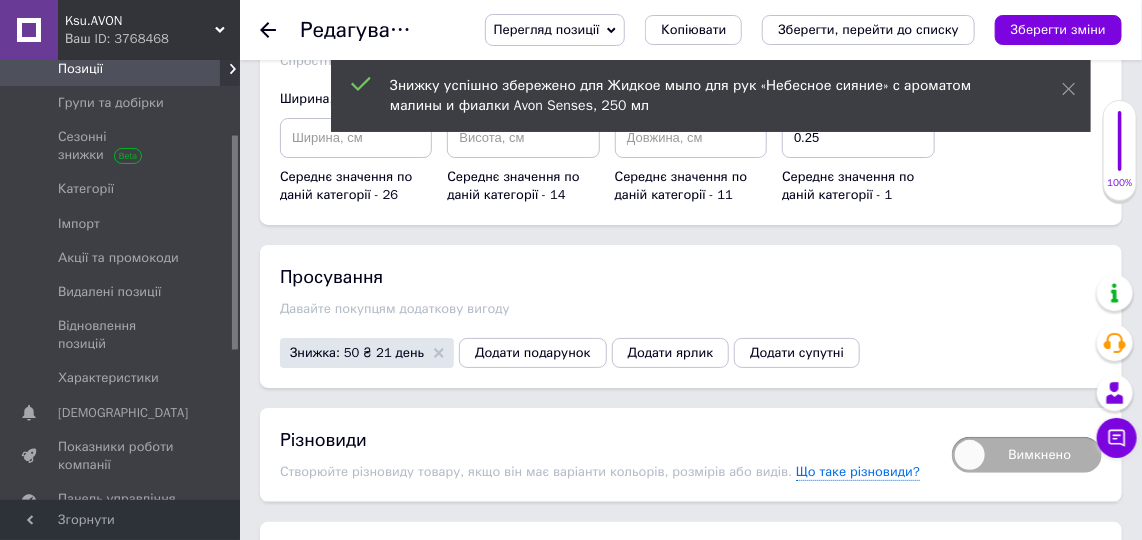 click on "Ksu.AVON Ваш ID: 3768468" at bounding box center [149, 30] 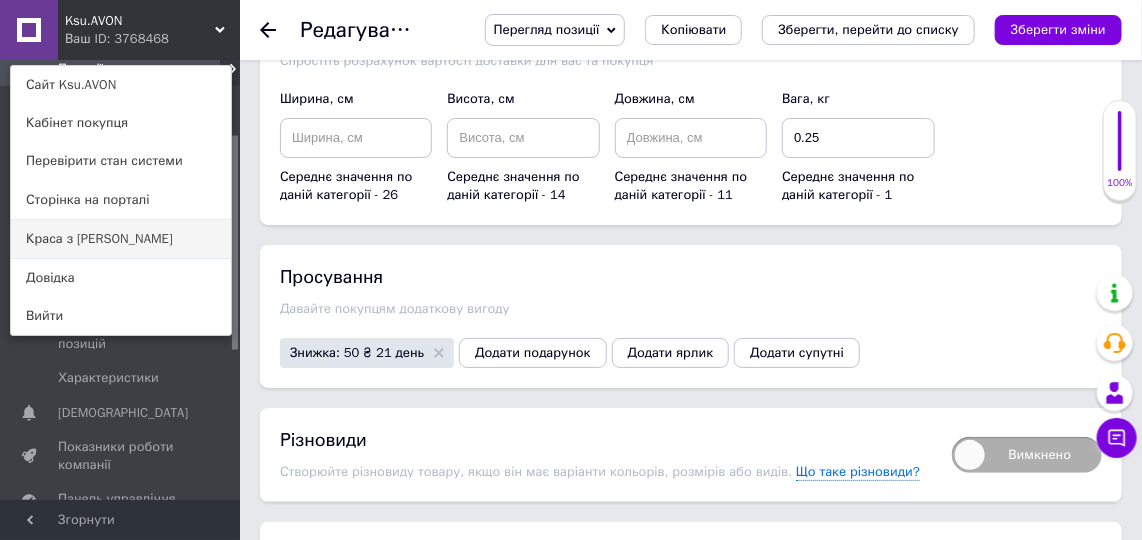 click on "Краса з [PERSON_NAME]" at bounding box center (121, 239) 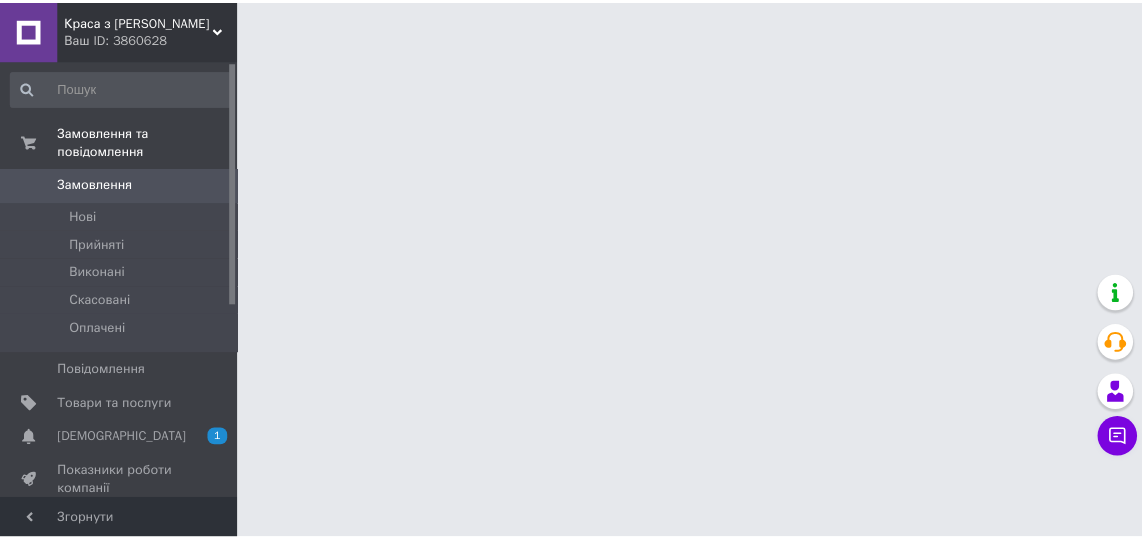 scroll, scrollTop: 0, scrollLeft: 0, axis: both 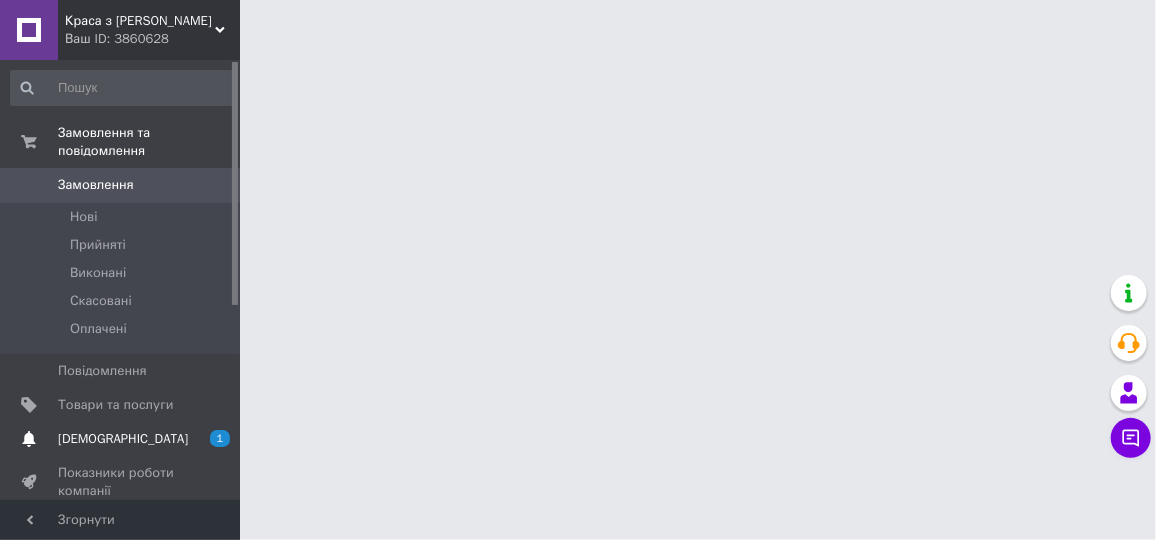 click on "[DEMOGRAPHIC_DATA]" at bounding box center (121, 439) 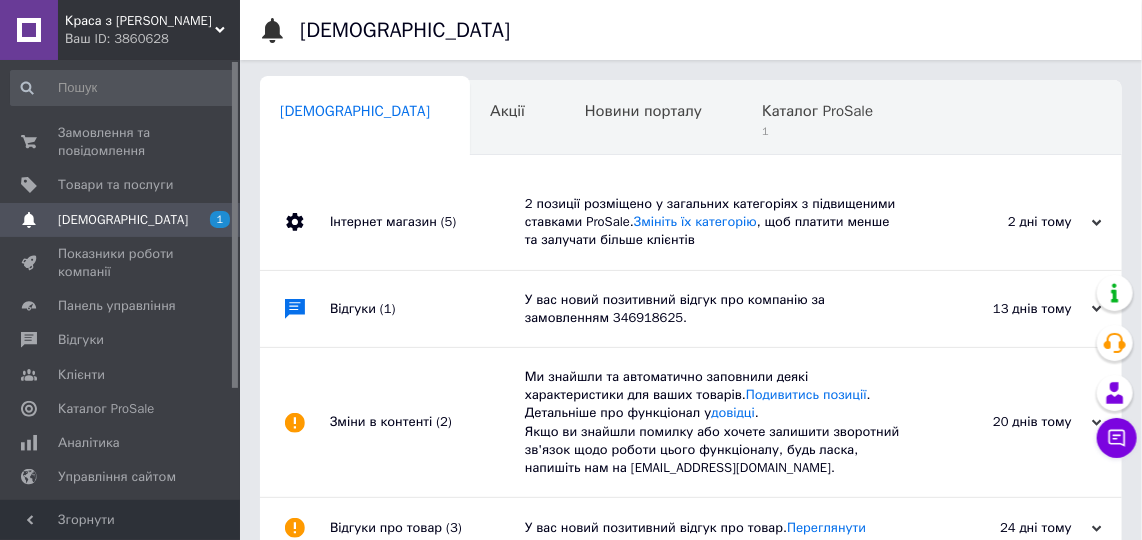 scroll, scrollTop: 0, scrollLeft: 10, axis: horizontal 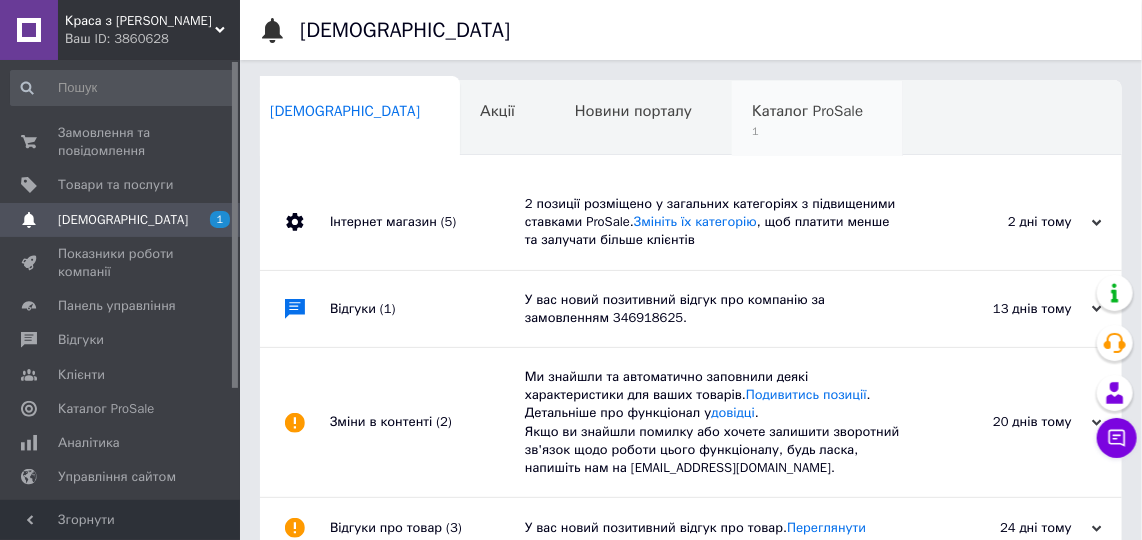 click on "Каталог ProSale" at bounding box center [807, 111] 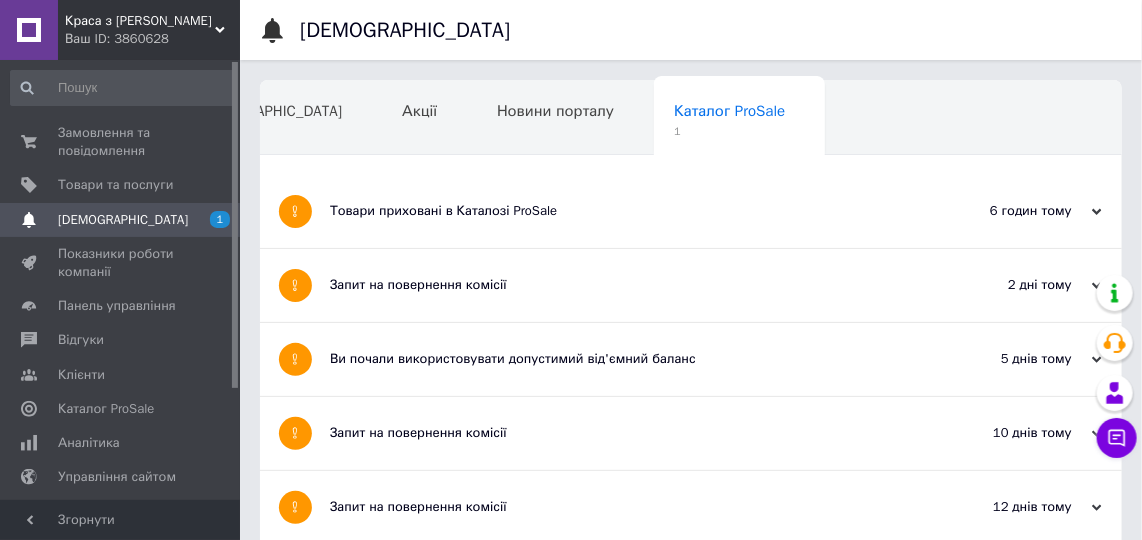 click on "Товари приховані в Каталозі ProSale" at bounding box center (616, 211) 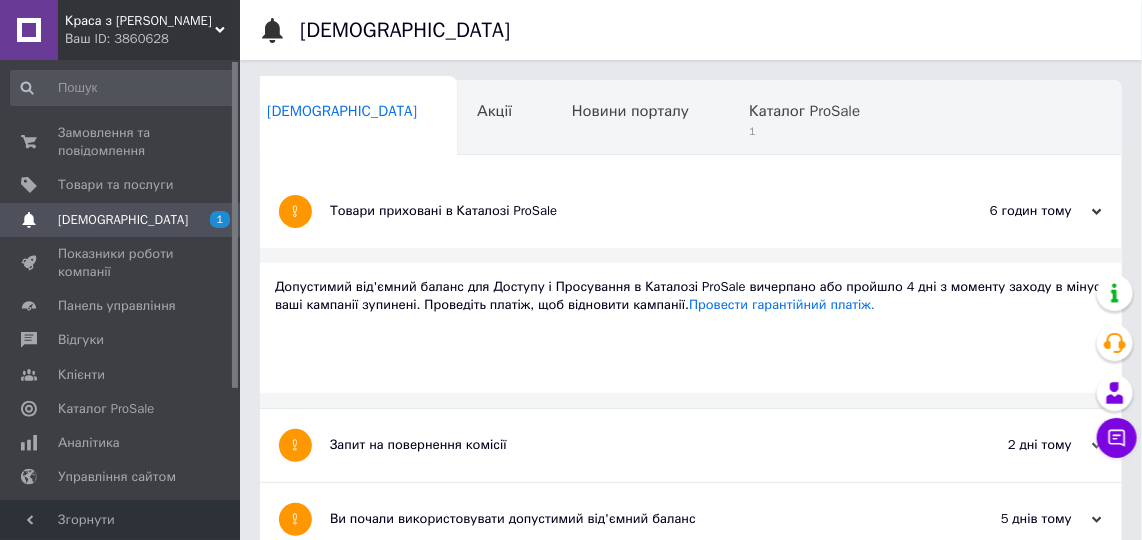 scroll, scrollTop: 0, scrollLeft: 10, axis: horizontal 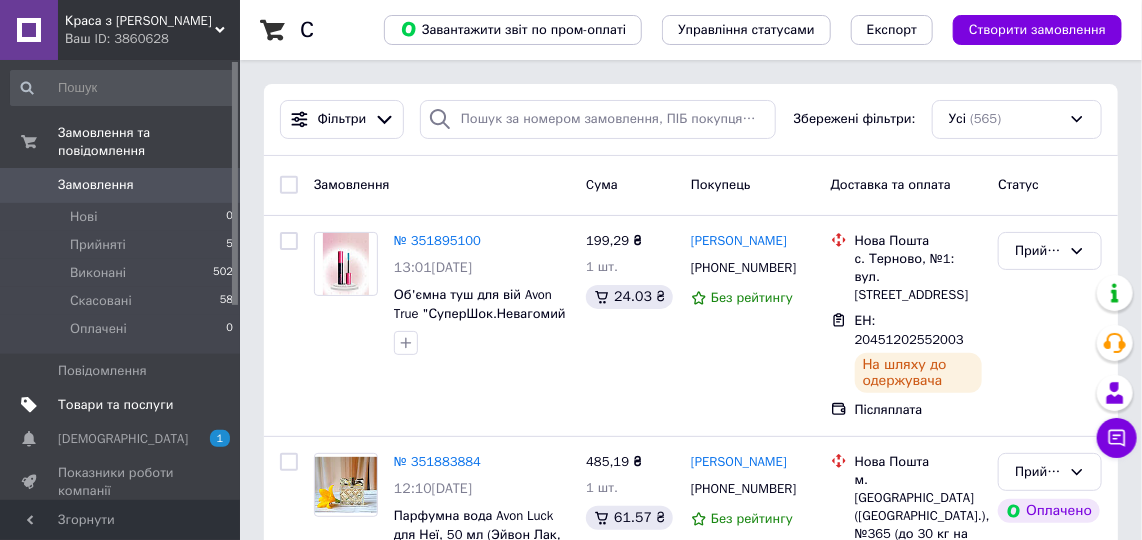 click on "Товари та послуги" at bounding box center (115, 405) 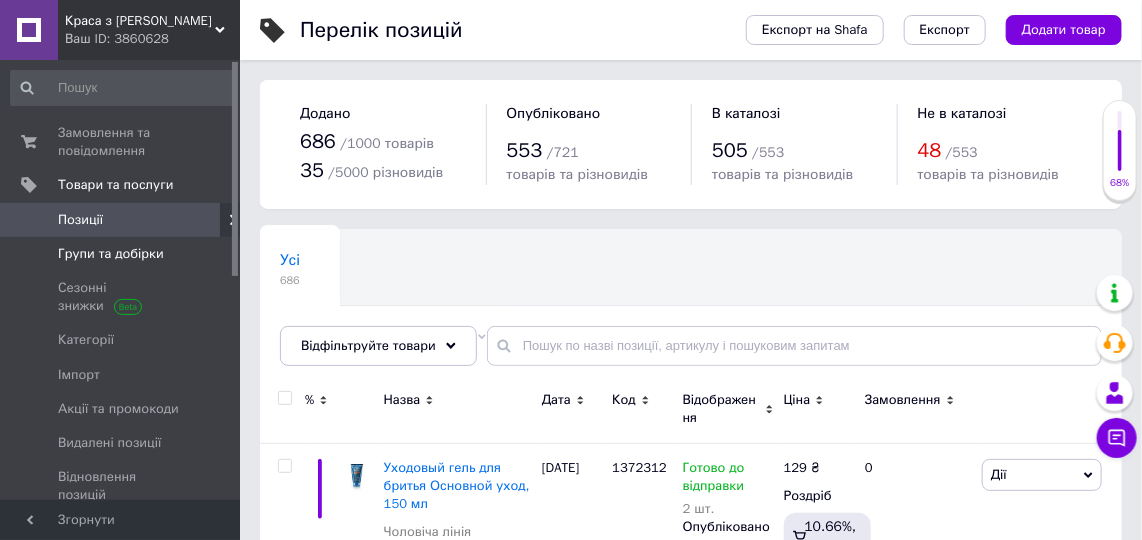 click on "Групи та добірки" at bounding box center (122, 254) 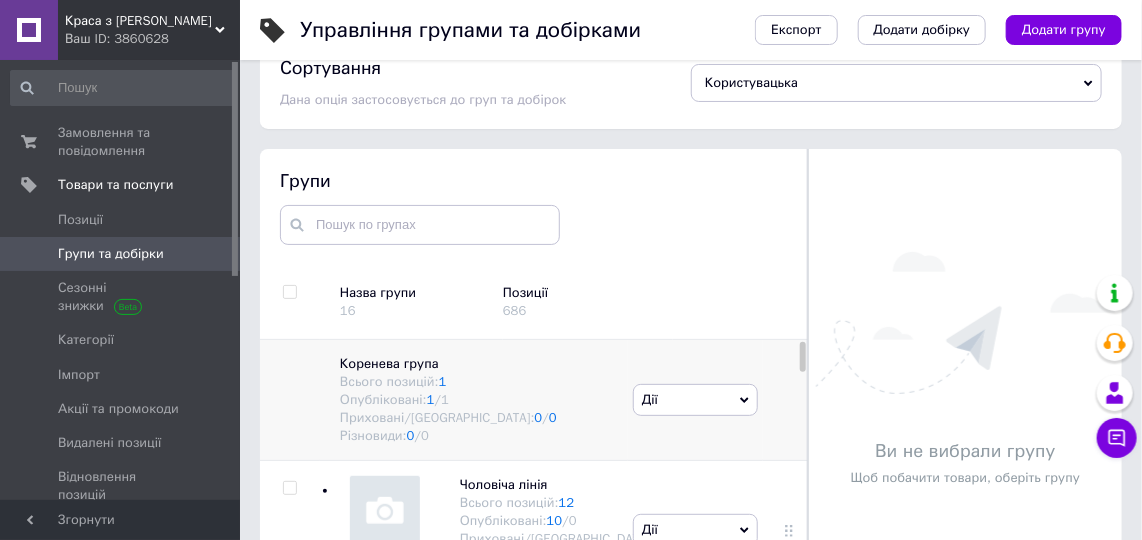 scroll, scrollTop: 113, scrollLeft: 0, axis: vertical 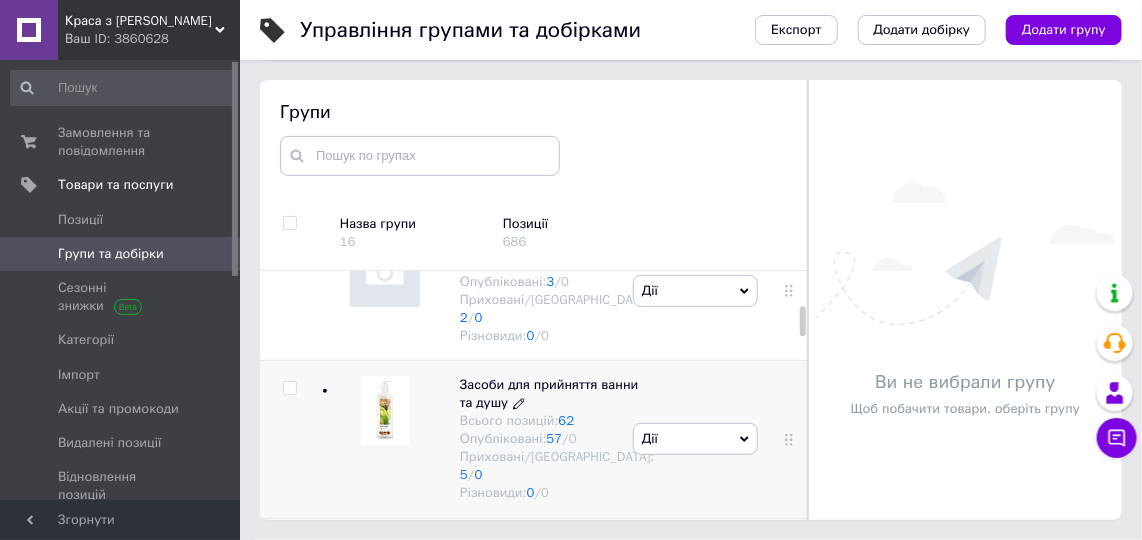 click on "Засоби для прийняття ванни та душу" at bounding box center [549, 393] 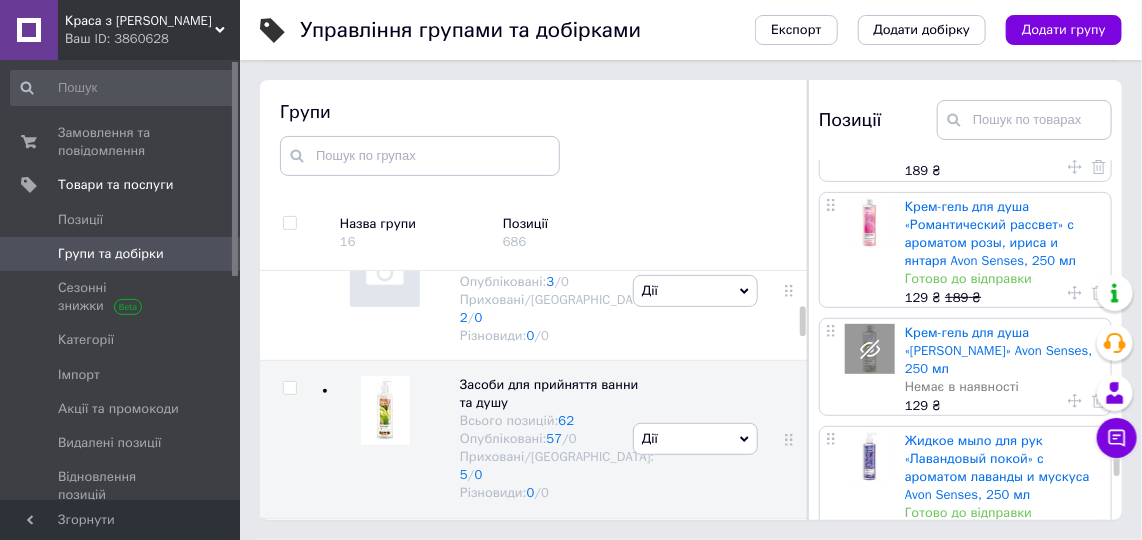 scroll, scrollTop: 5999, scrollLeft: 0, axis: vertical 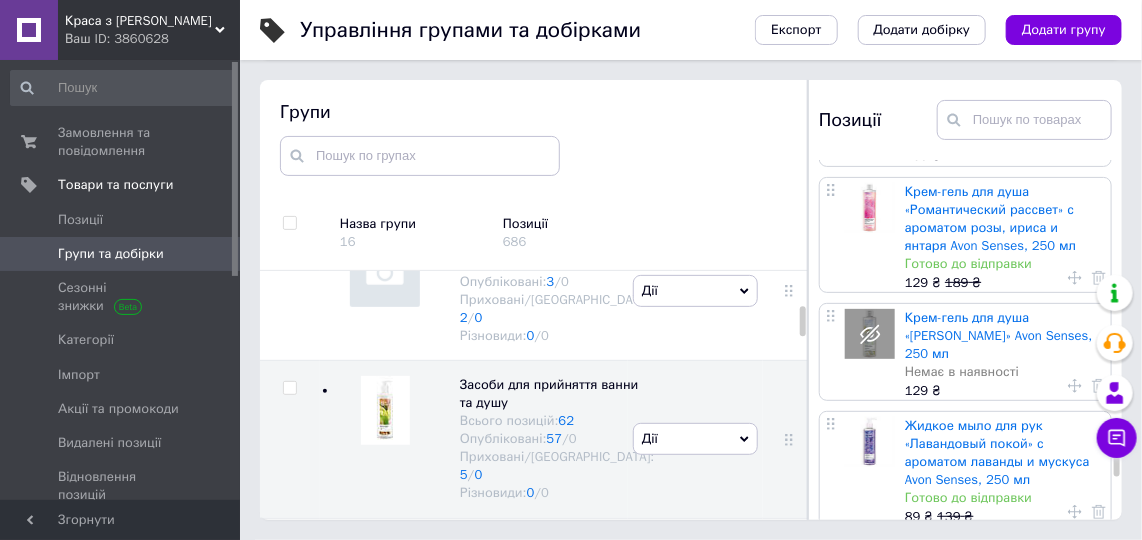 click on "Жидкое мыло для рук «Лавандовый покой» с ароматом лаванды и мускуса Avon Senses, 250 мл" at bounding box center (997, 453) 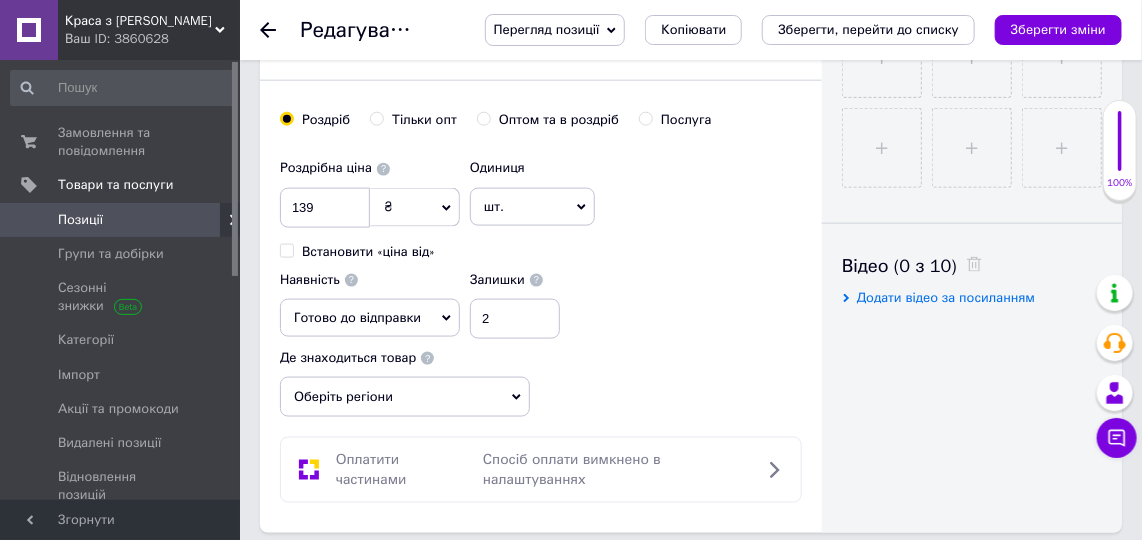 scroll, scrollTop: 848, scrollLeft: 0, axis: vertical 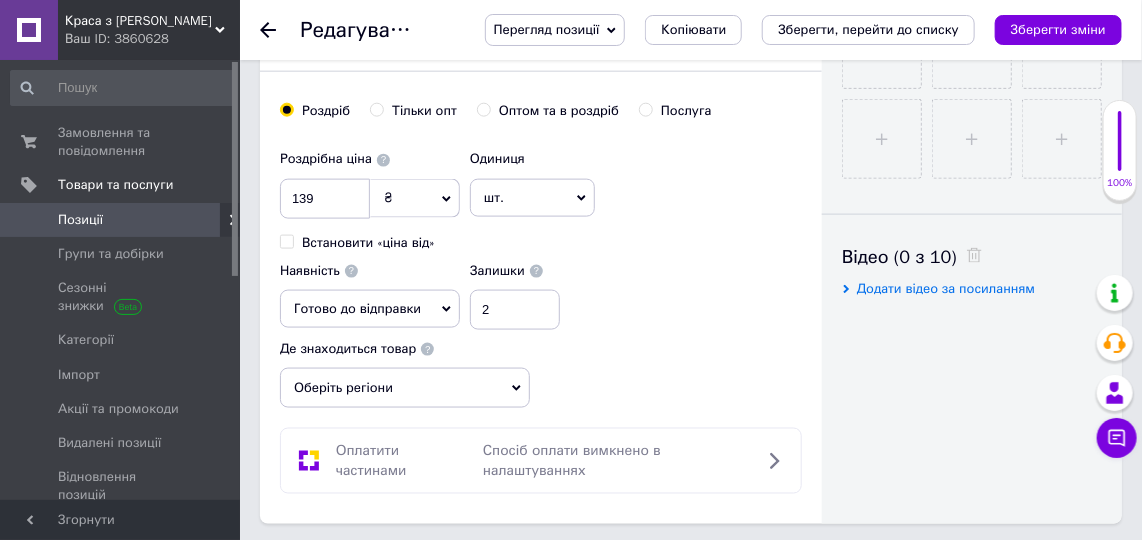 click on "Готово до відправки" at bounding box center [370, 309] 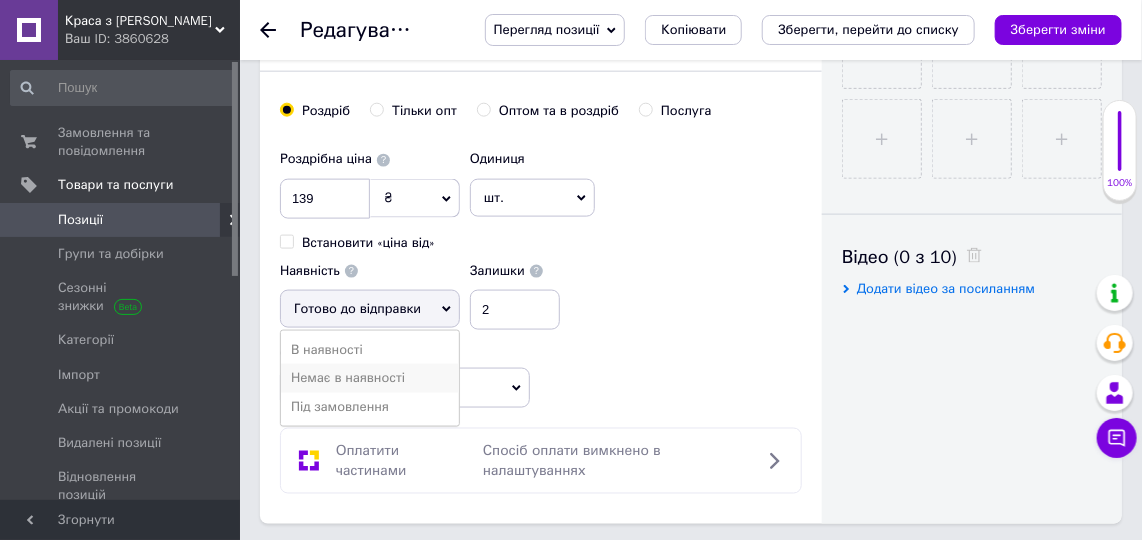 click on "Немає в наявності" at bounding box center (370, 378) 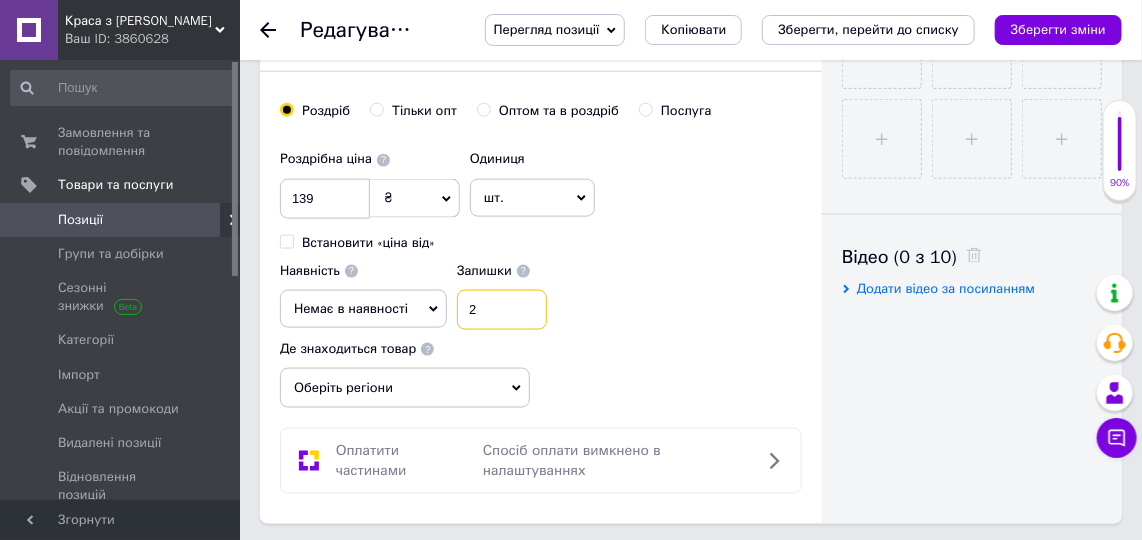 click on "2" at bounding box center [502, 310] 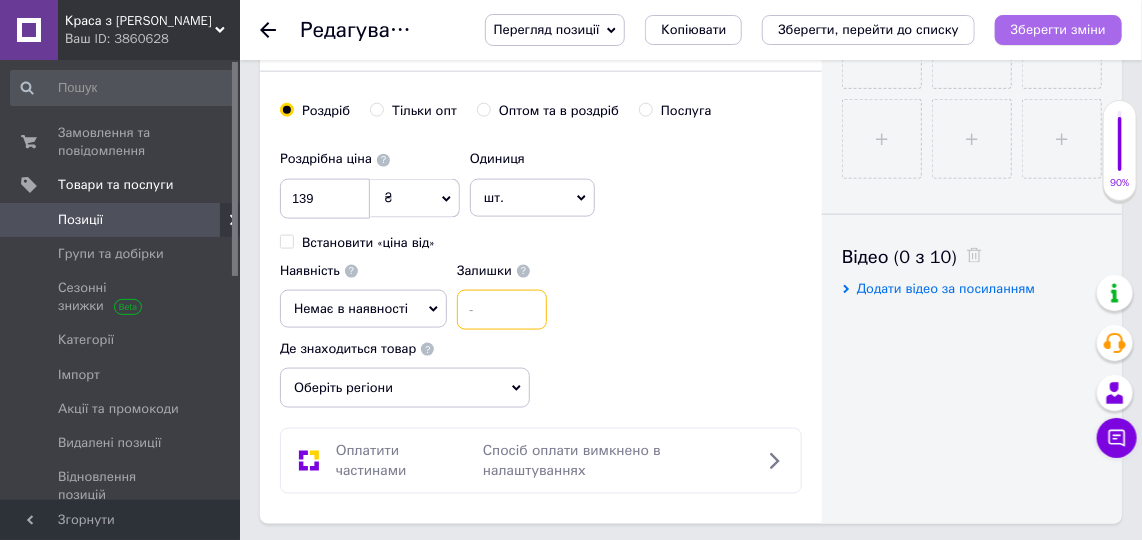 type 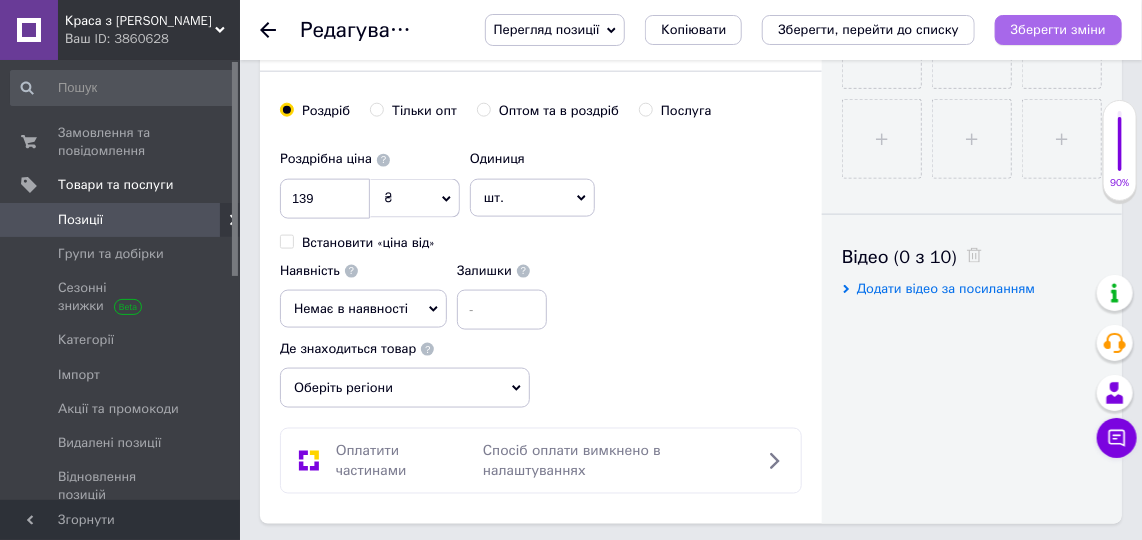 click on "Зберегти зміни" at bounding box center (1058, 29) 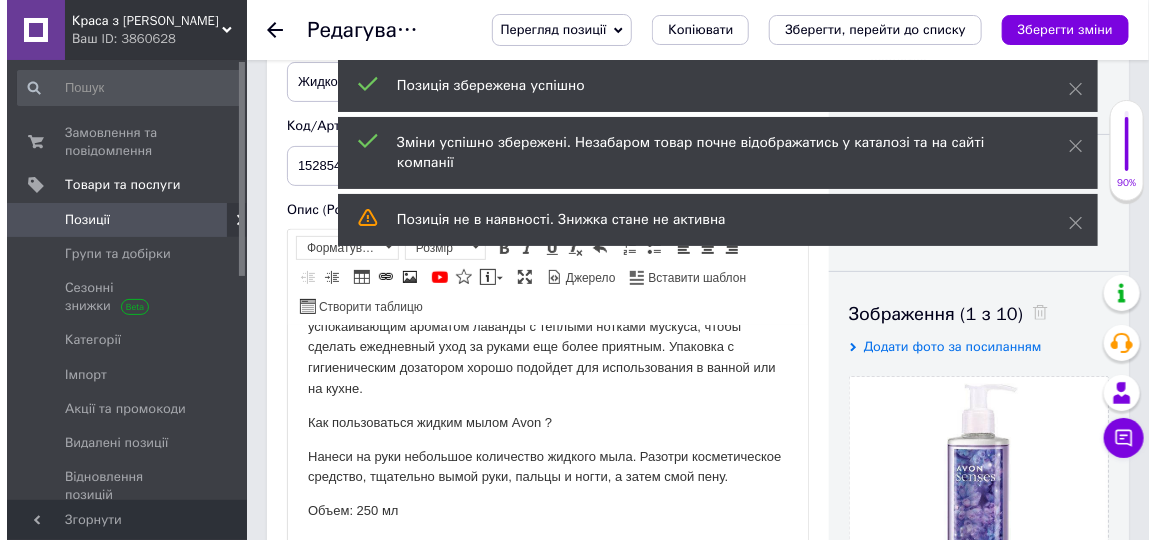 scroll, scrollTop: 0, scrollLeft: 0, axis: both 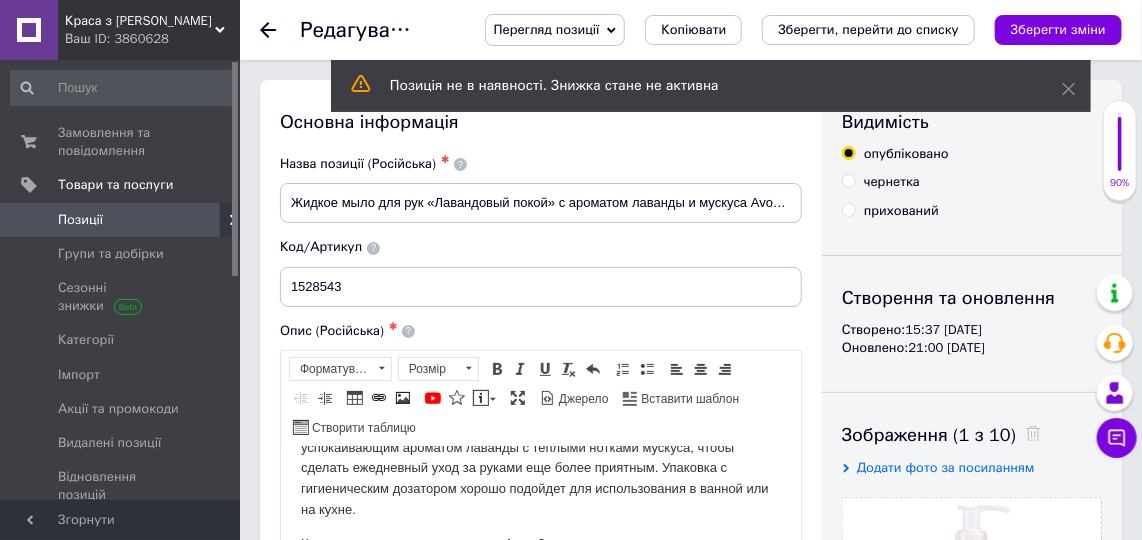 click on "прихований" at bounding box center (848, 209) 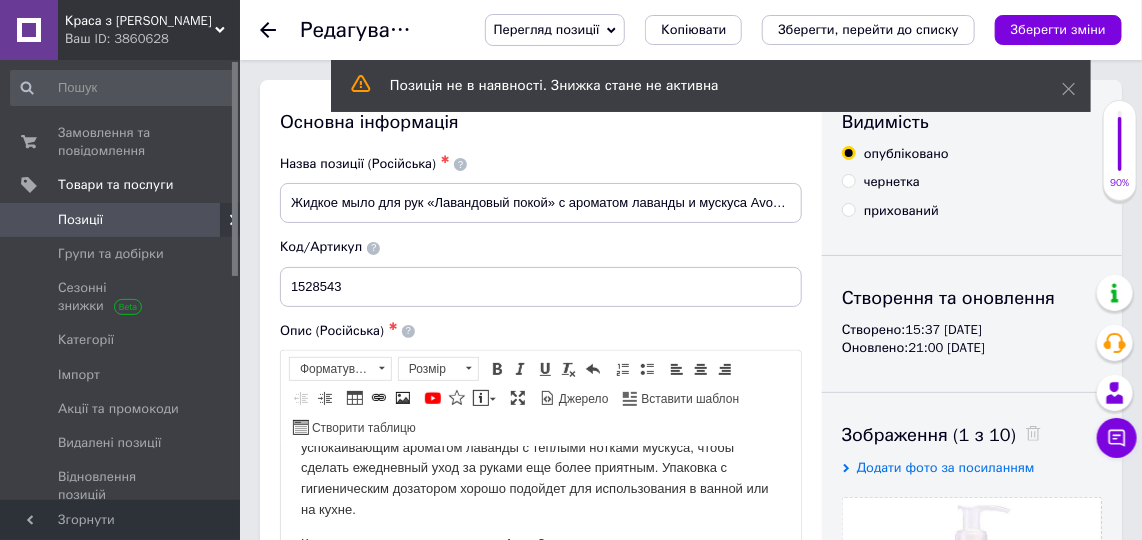 radio on "true" 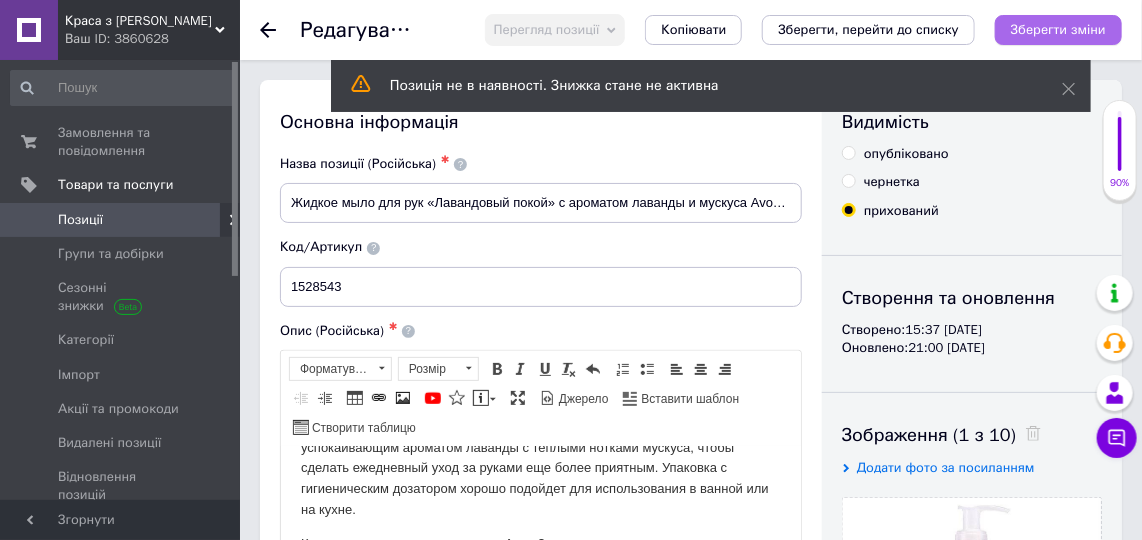 click on "Зберегти зміни" at bounding box center [1058, 30] 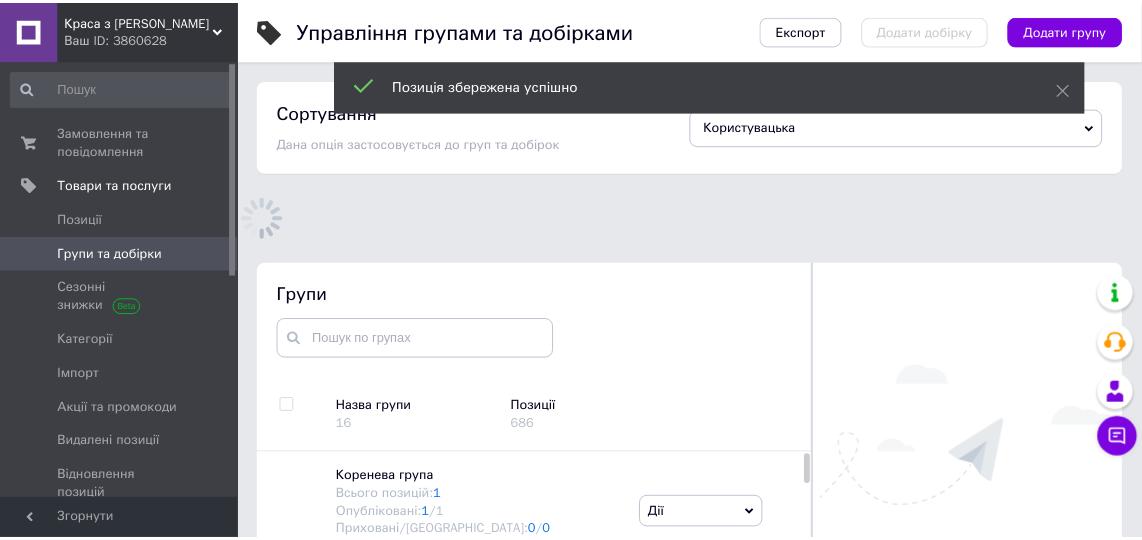 scroll, scrollTop: 45, scrollLeft: 0, axis: vertical 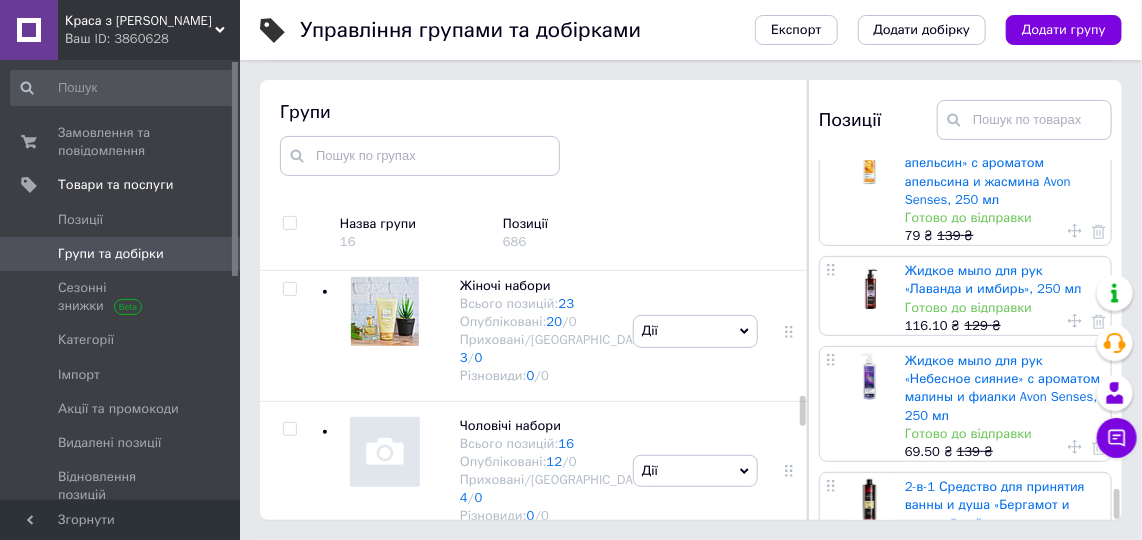 drag, startPoint x: 1119, startPoint y: 202, endPoint x: 1149, endPoint y: 518, distance: 317.42087 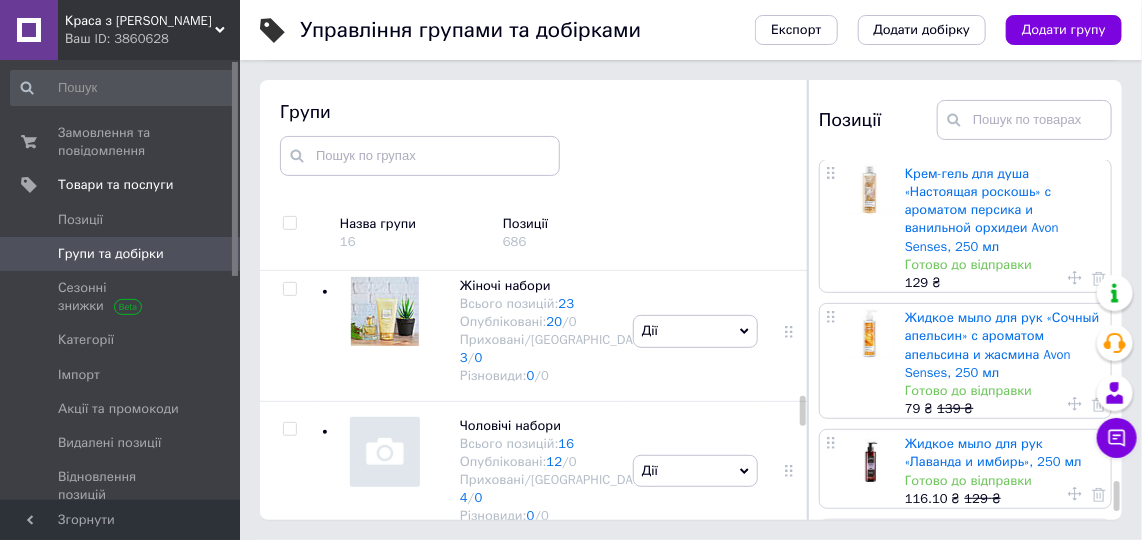 scroll, scrollTop: 6710, scrollLeft: 0, axis: vertical 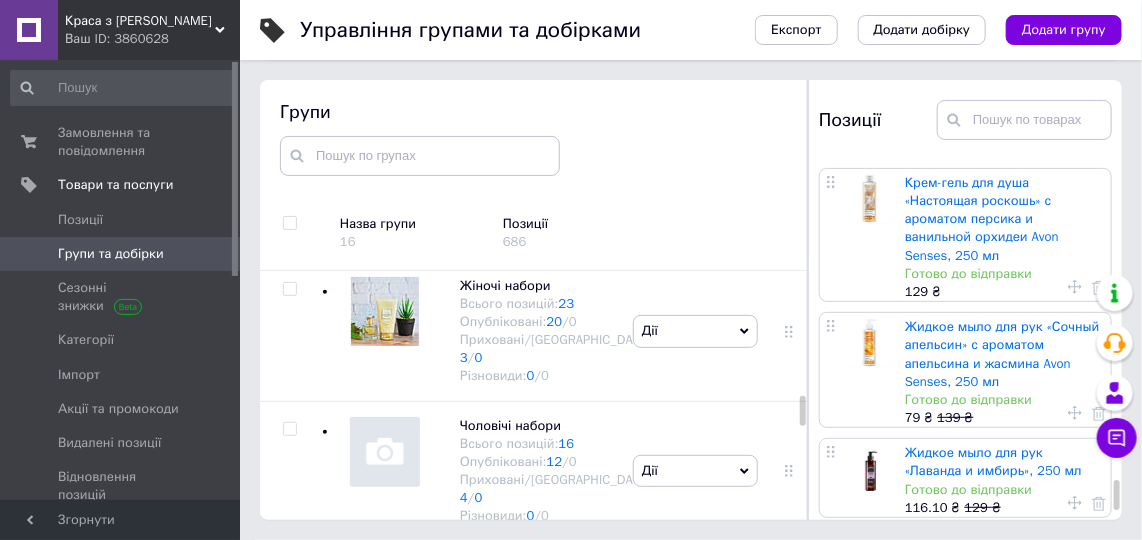 click on "Жидкое мыло для рук «Небесное сияние» с ароматом малины и фиалки Avon Senses, 250 мл" at bounding box center (1003, 570) 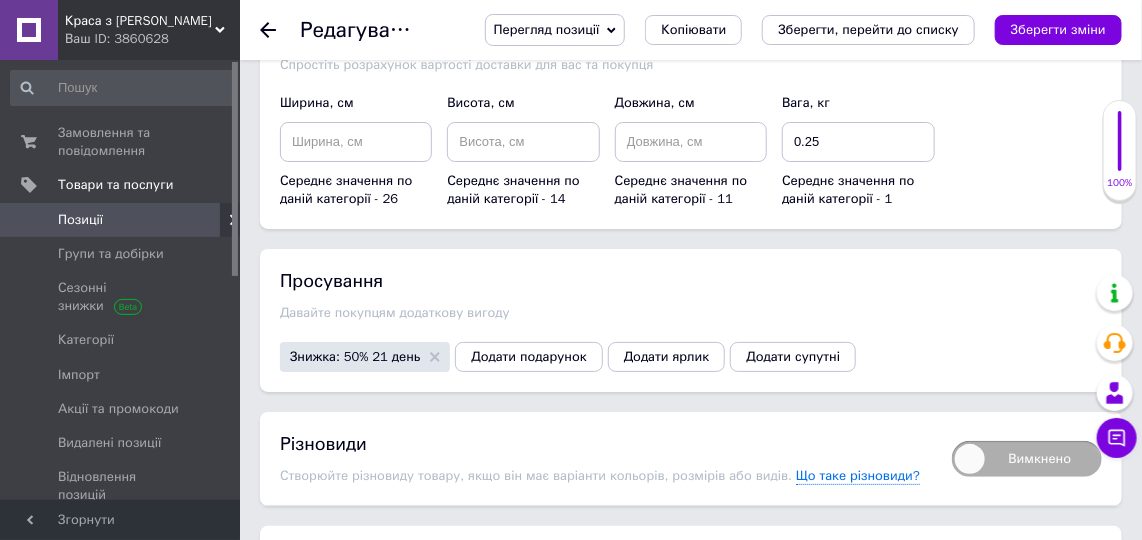 scroll, scrollTop: 2606, scrollLeft: 0, axis: vertical 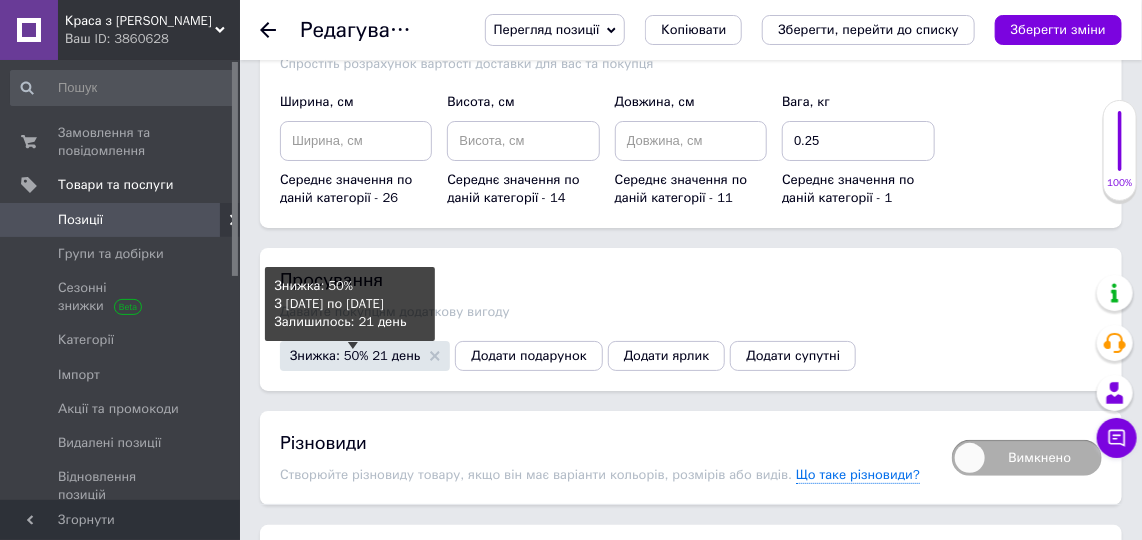 click on "Знижка: 50% 21 день" at bounding box center (355, 355) 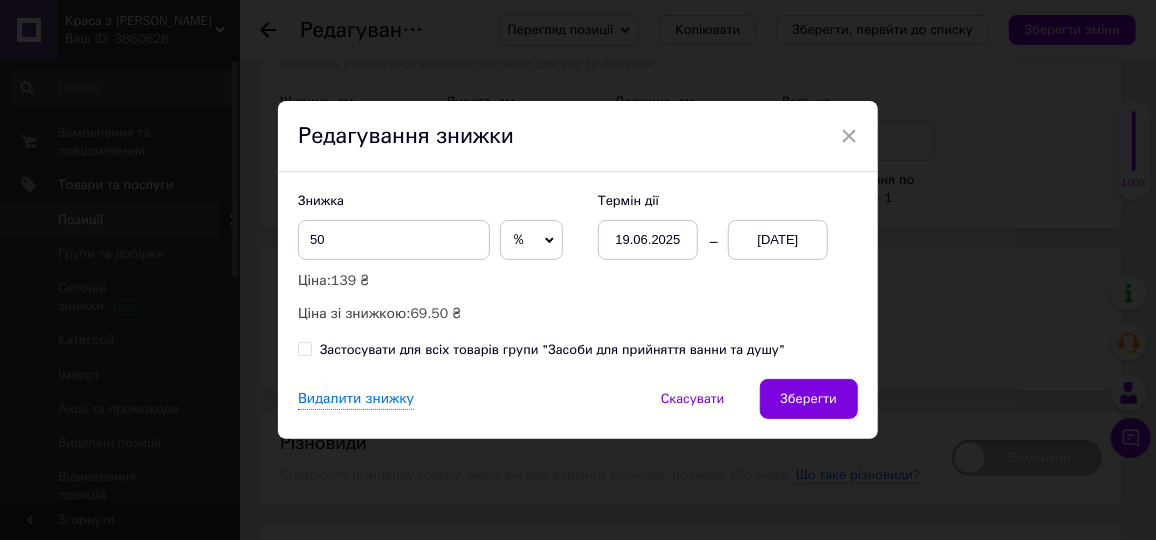 click on "%" at bounding box center [531, 240] 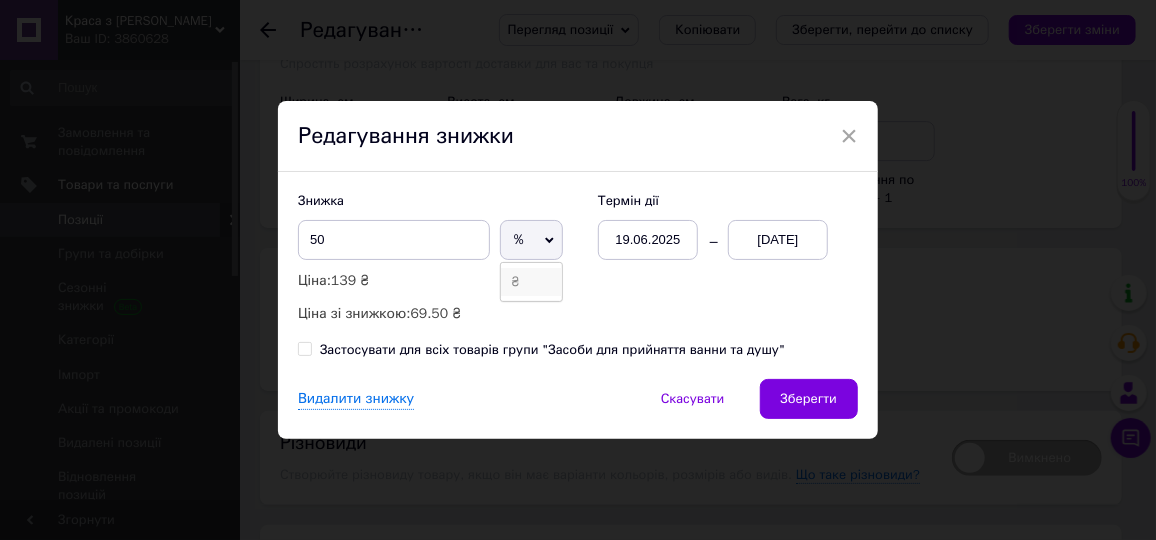 click on "₴" at bounding box center (531, 282) 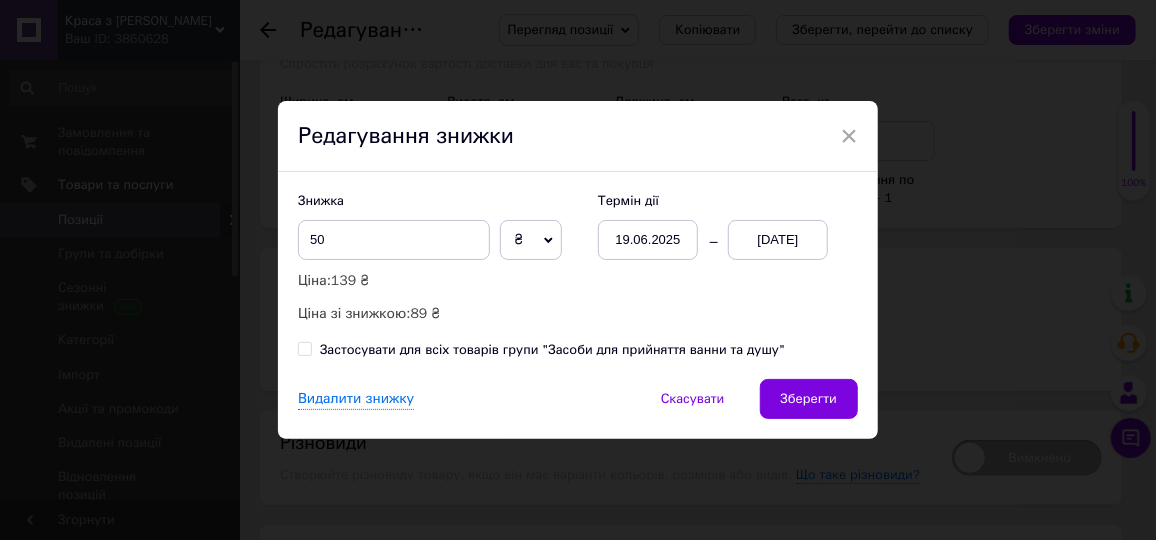 click on "Зберегти" at bounding box center (809, 399) 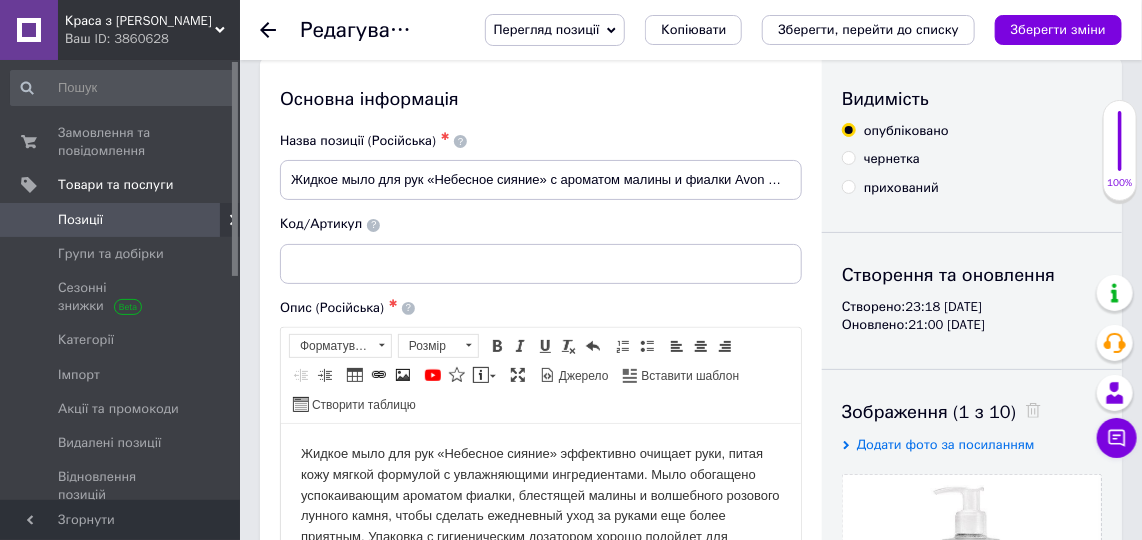 scroll, scrollTop: 0, scrollLeft: 0, axis: both 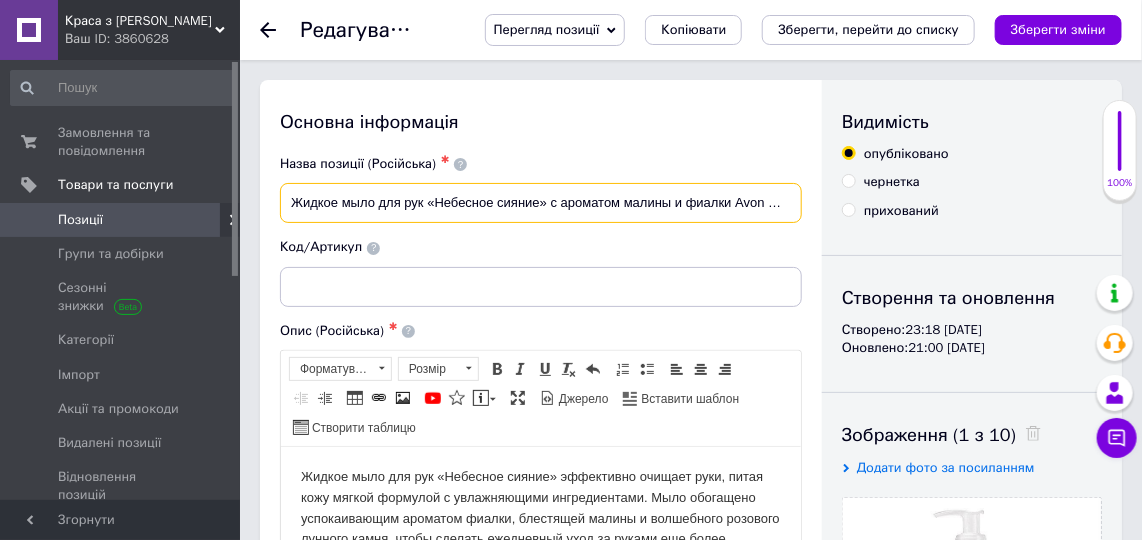 drag, startPoint x: 284, startPoint y: 201, endPoint x: 422, endPoint y: 207, distance: 138.13037 